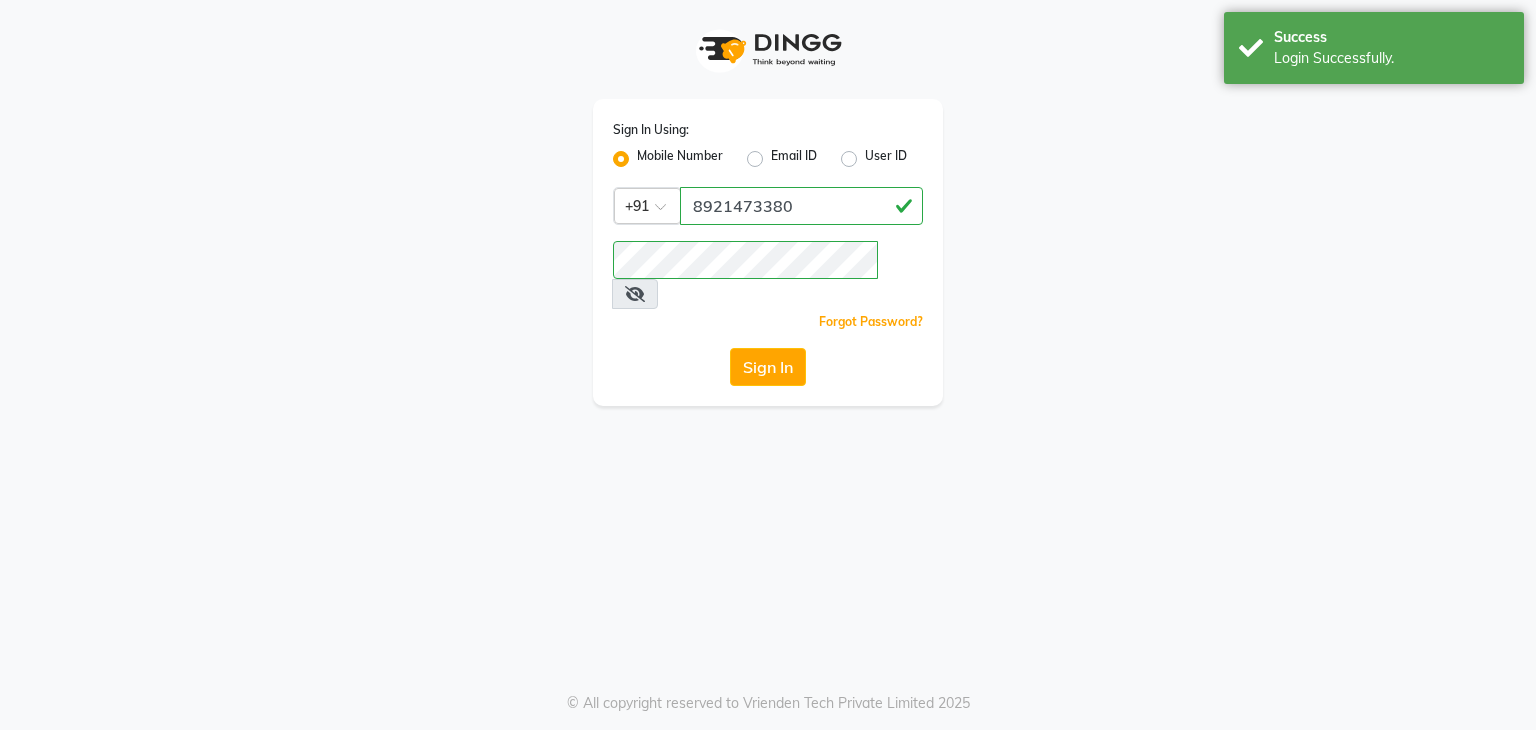 scroll, scrollTop: 0, scrollLeft: 0, axis: both 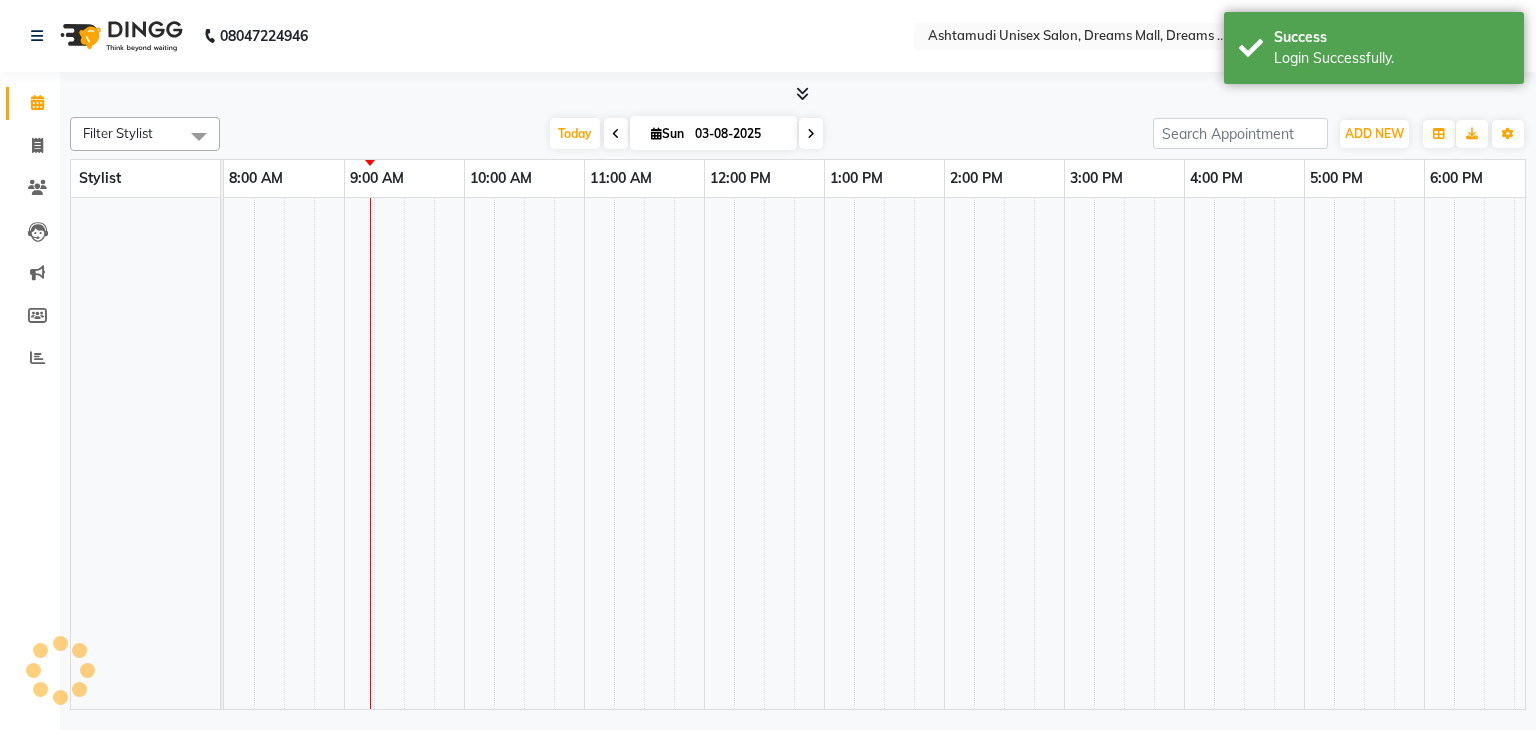 select on "en" 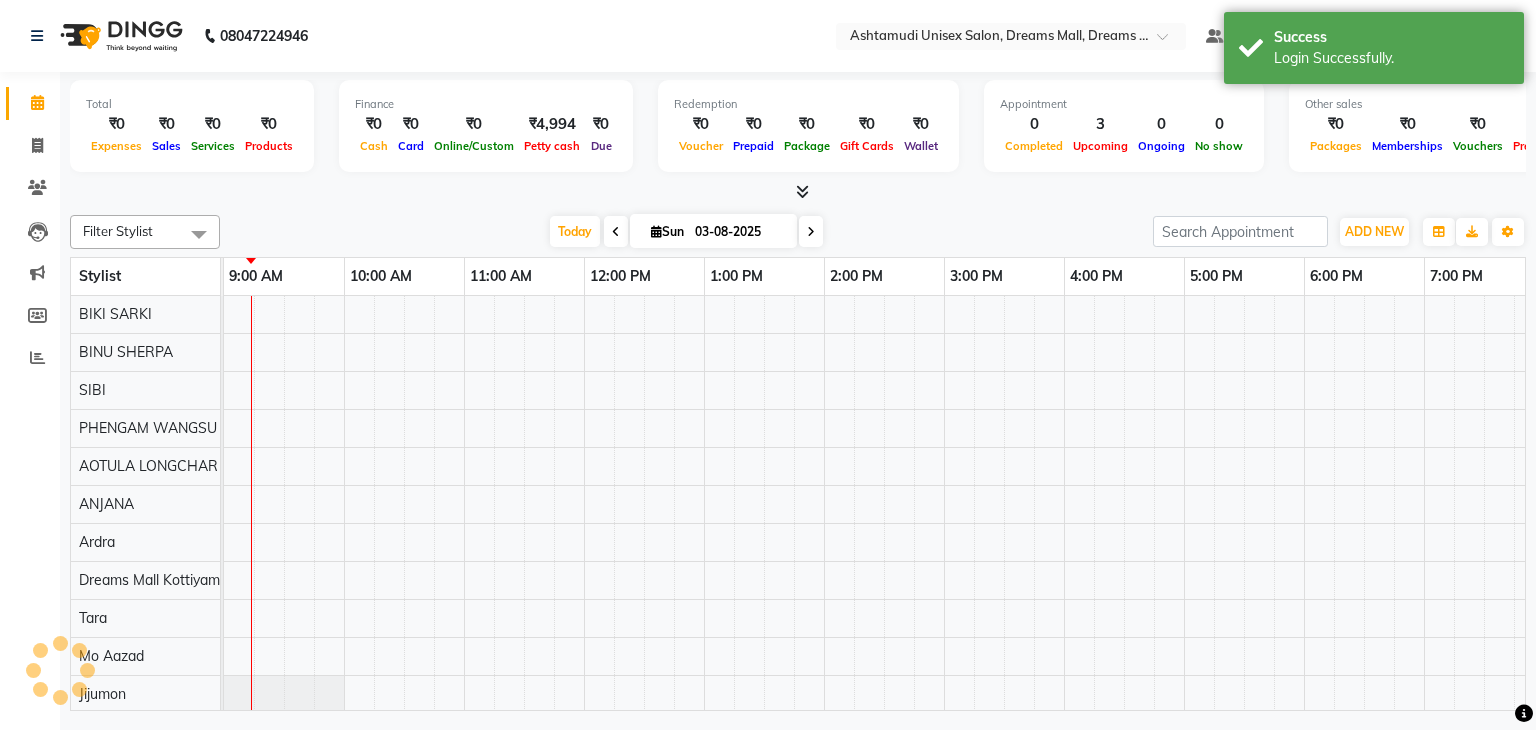 scroll, scrollTop: 0, scrollLeft: 0, axis: both 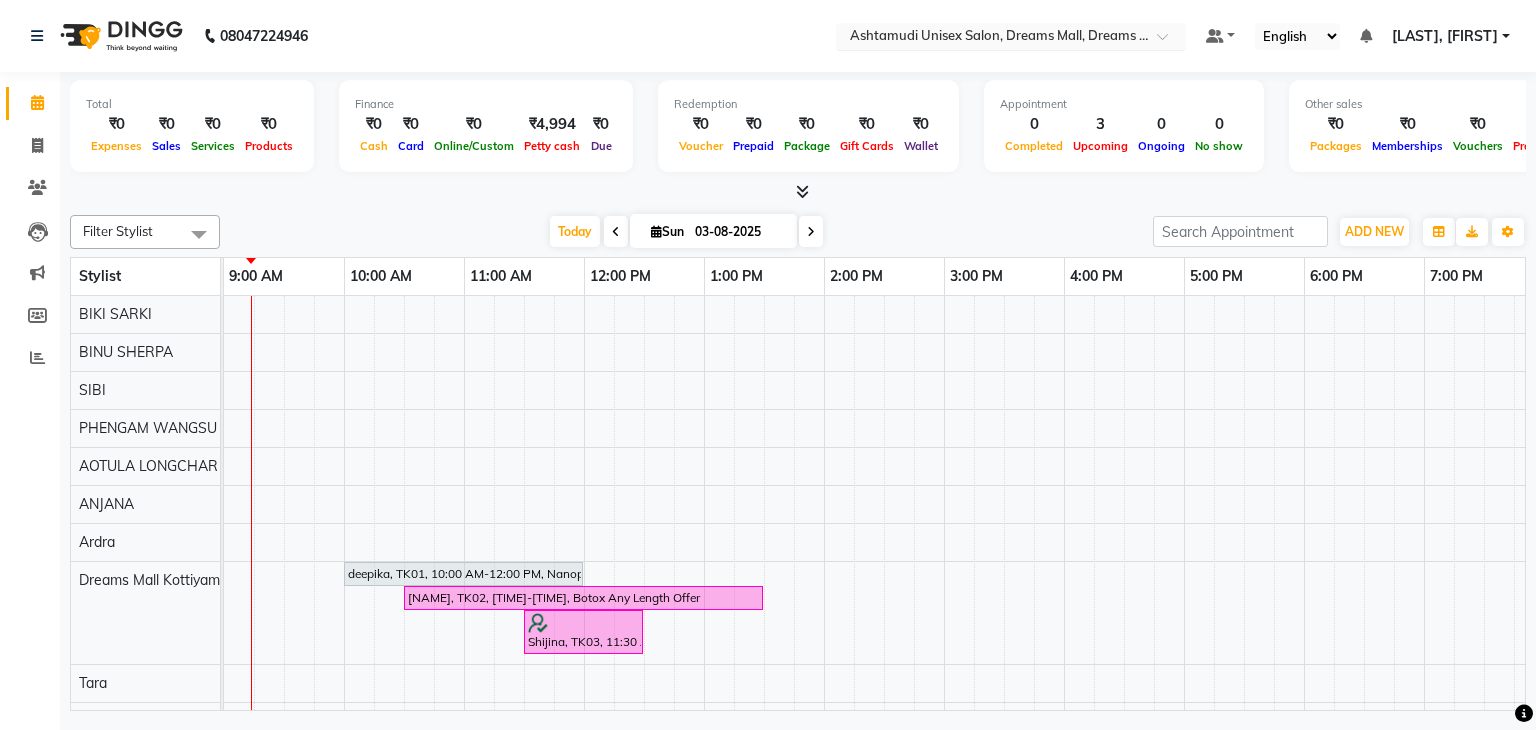click at bounding box center (991, 38) 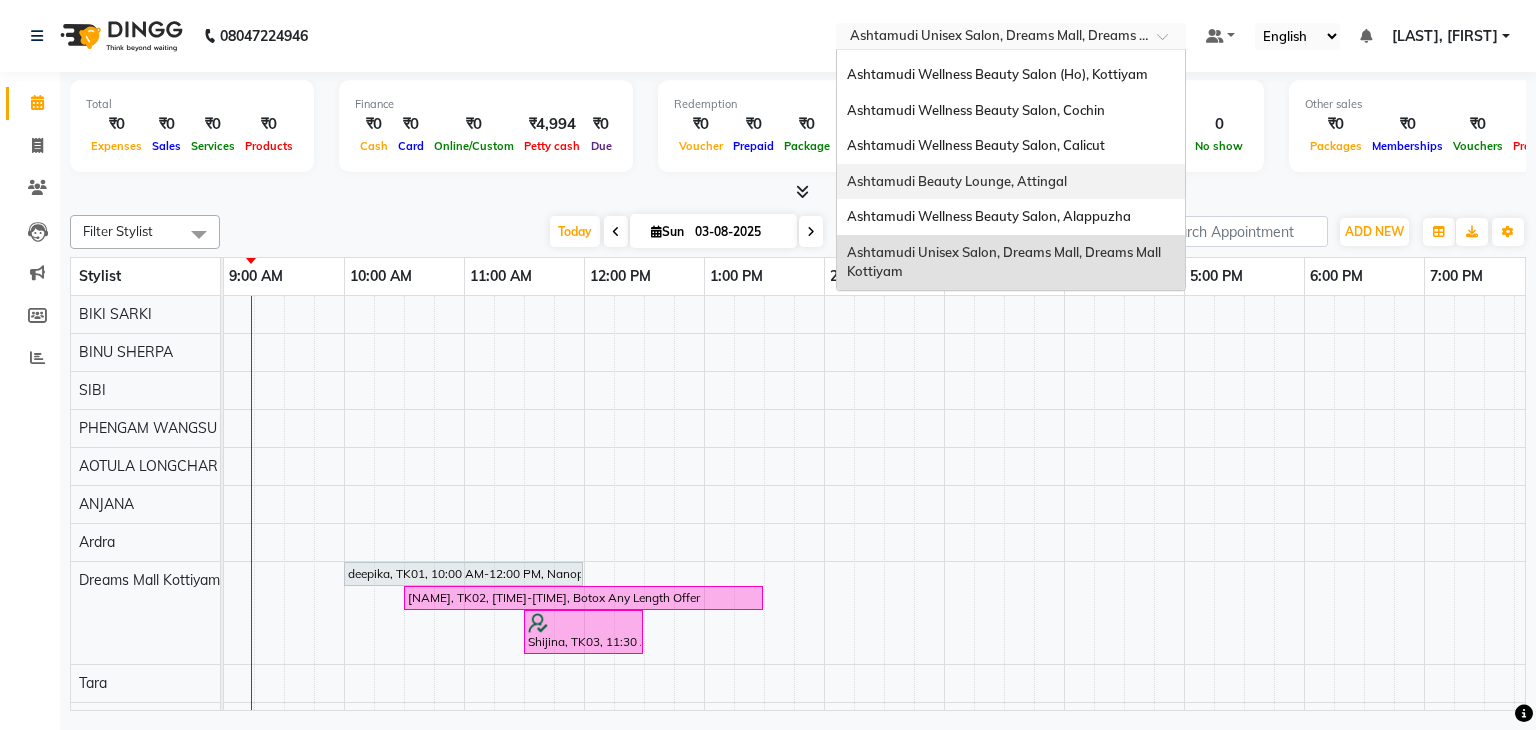 scroll, scrollTop: 0, scrollLeft: 0, axis: both 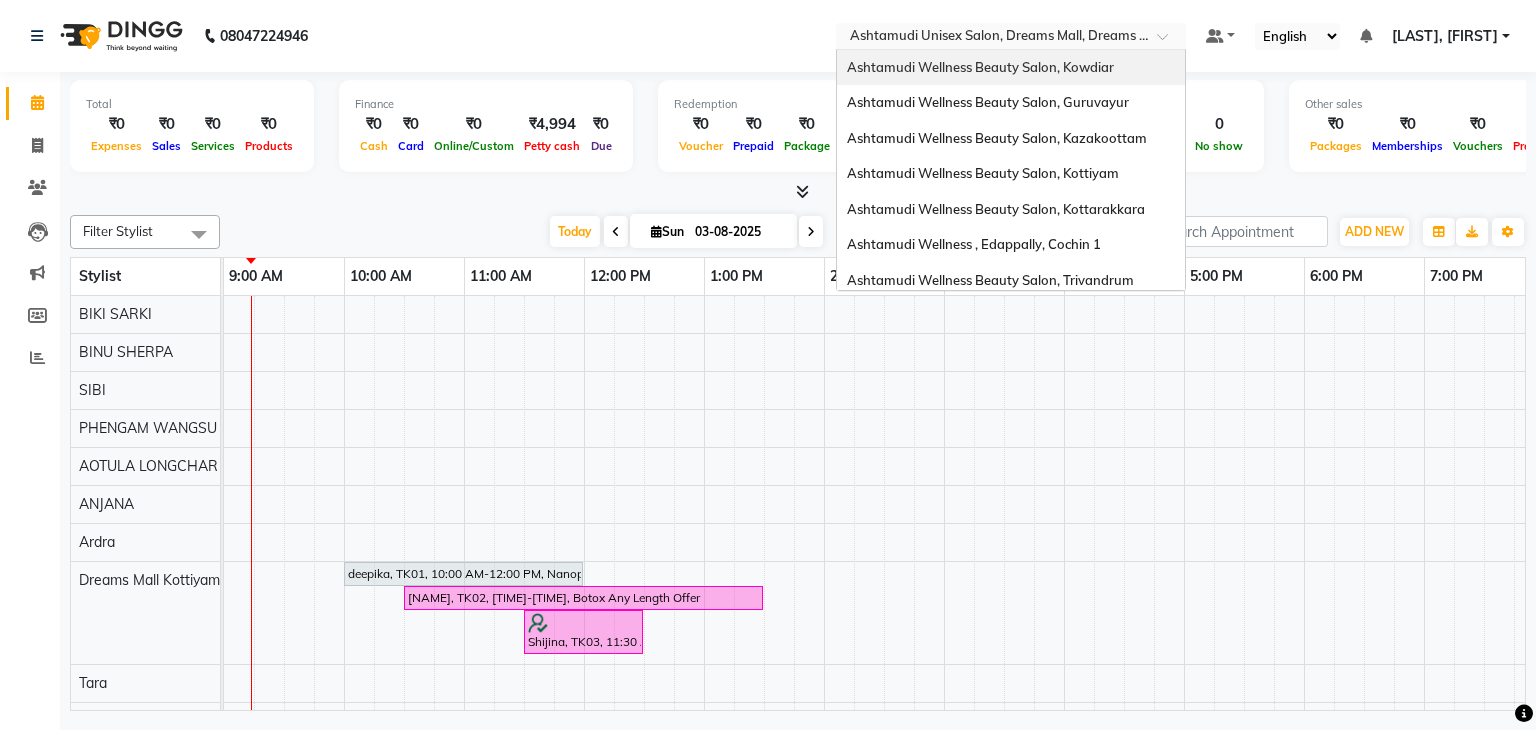 click on "Ashtamudi Wellness Beauty Salon, Kowdiar" at bounding box center (980, 67) 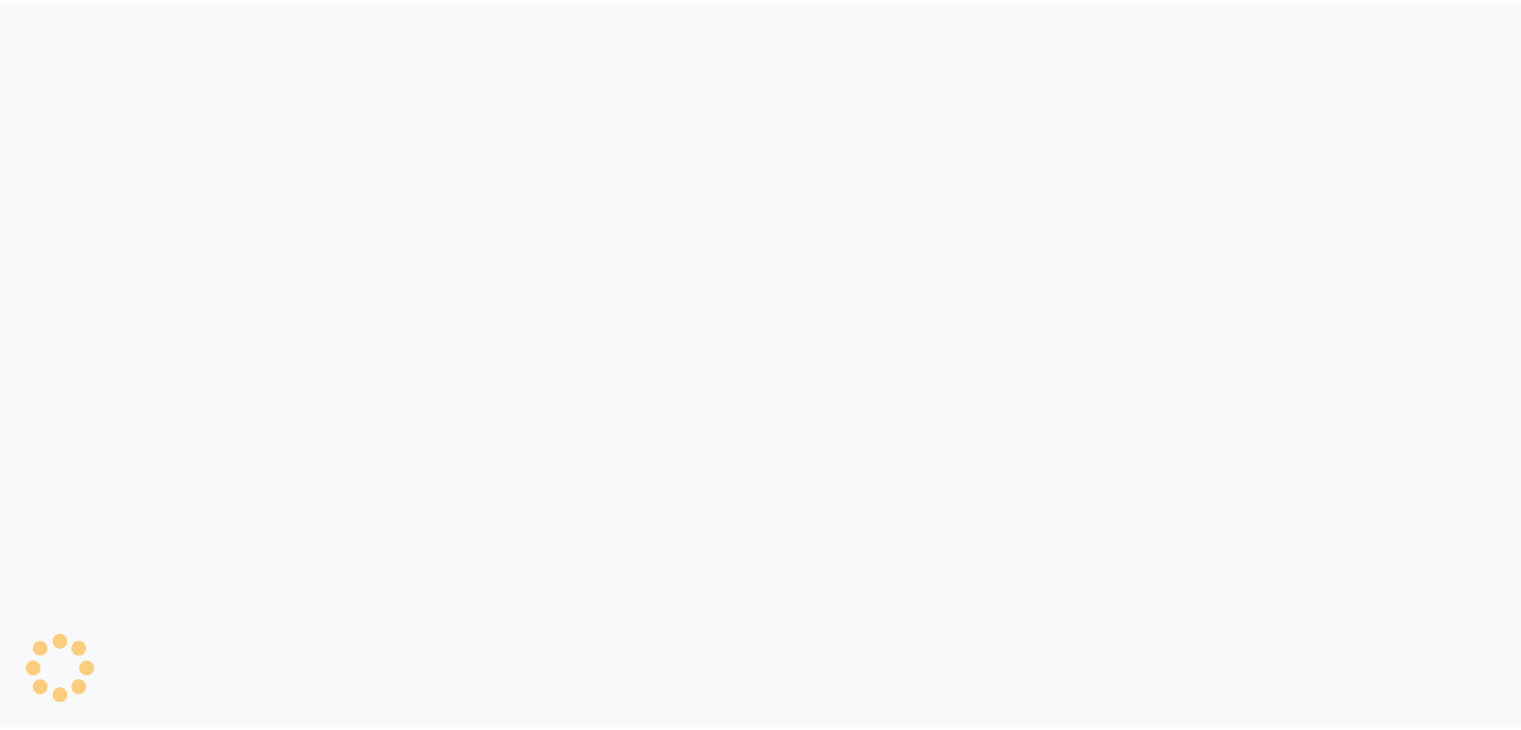 scroll, scrollTop: 0, scrollLeft: 0, axis: both 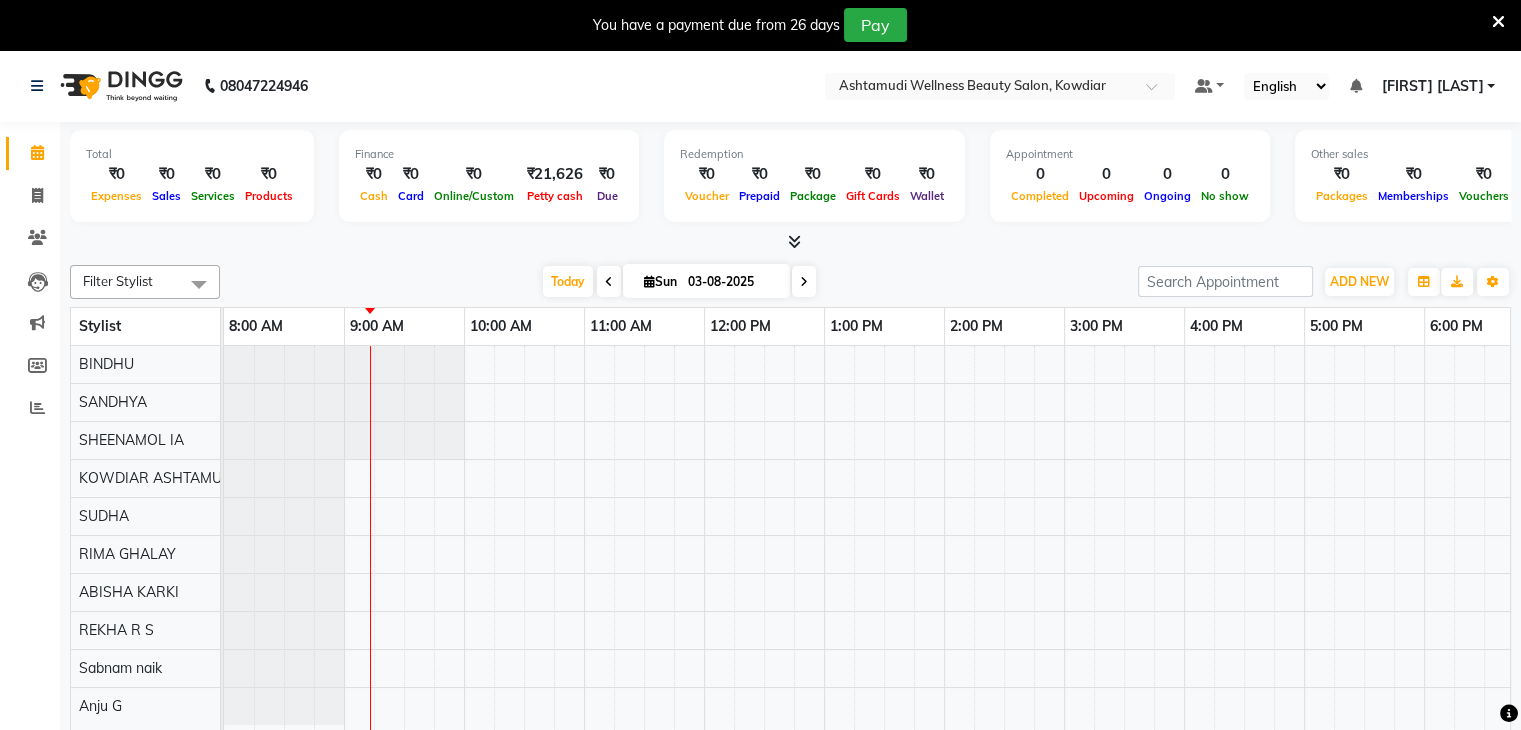select on "en" 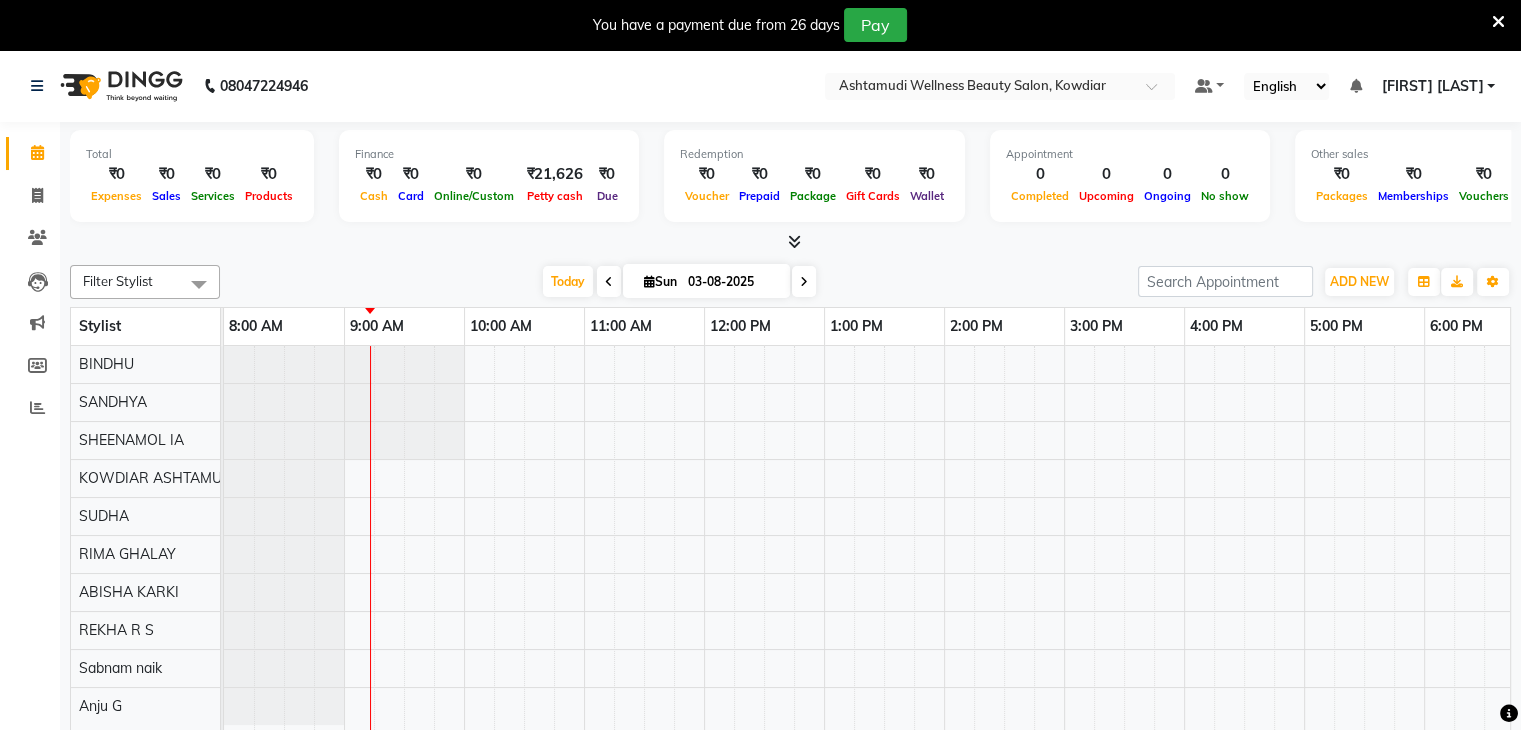 scroll, scrollTop: 0, scrollLeft: 0, axis: both 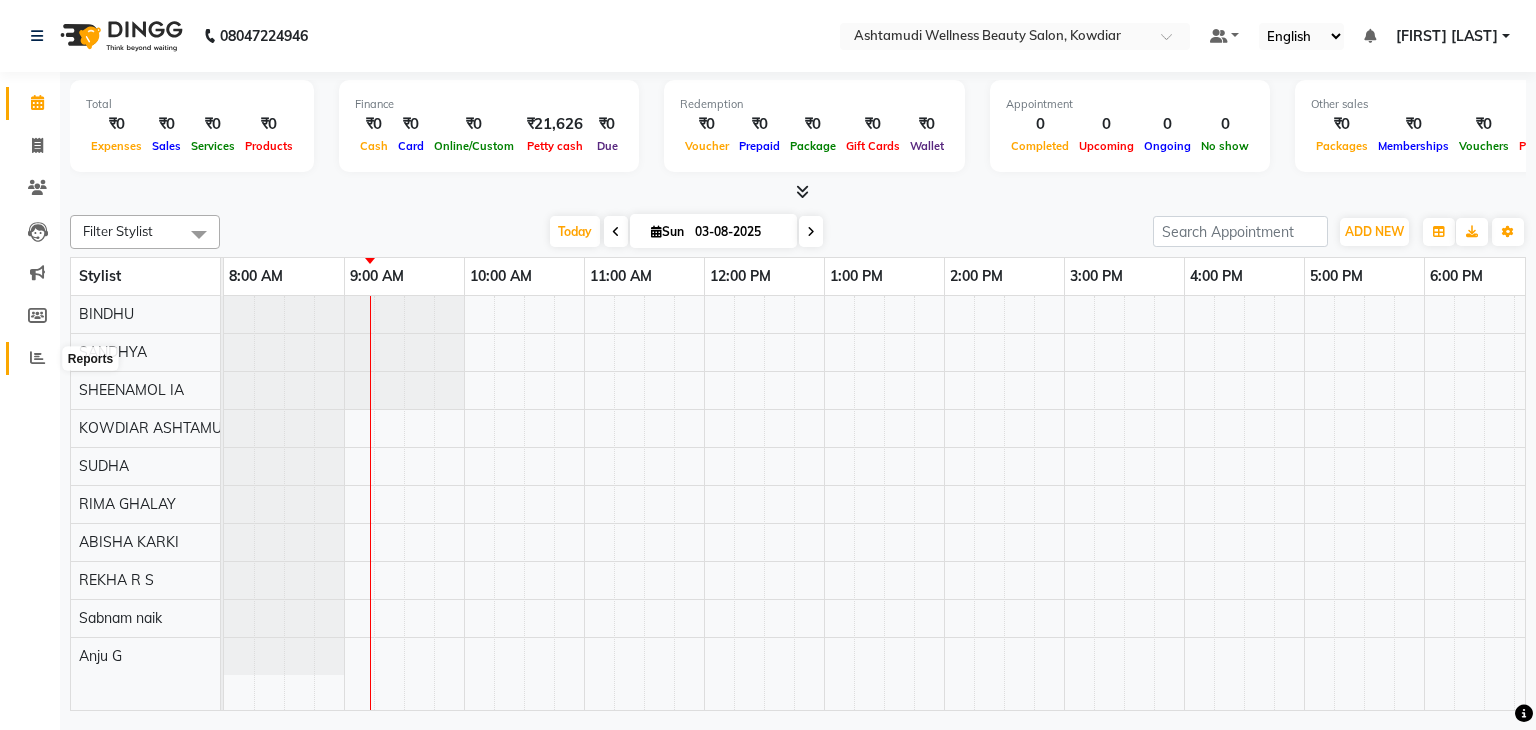click 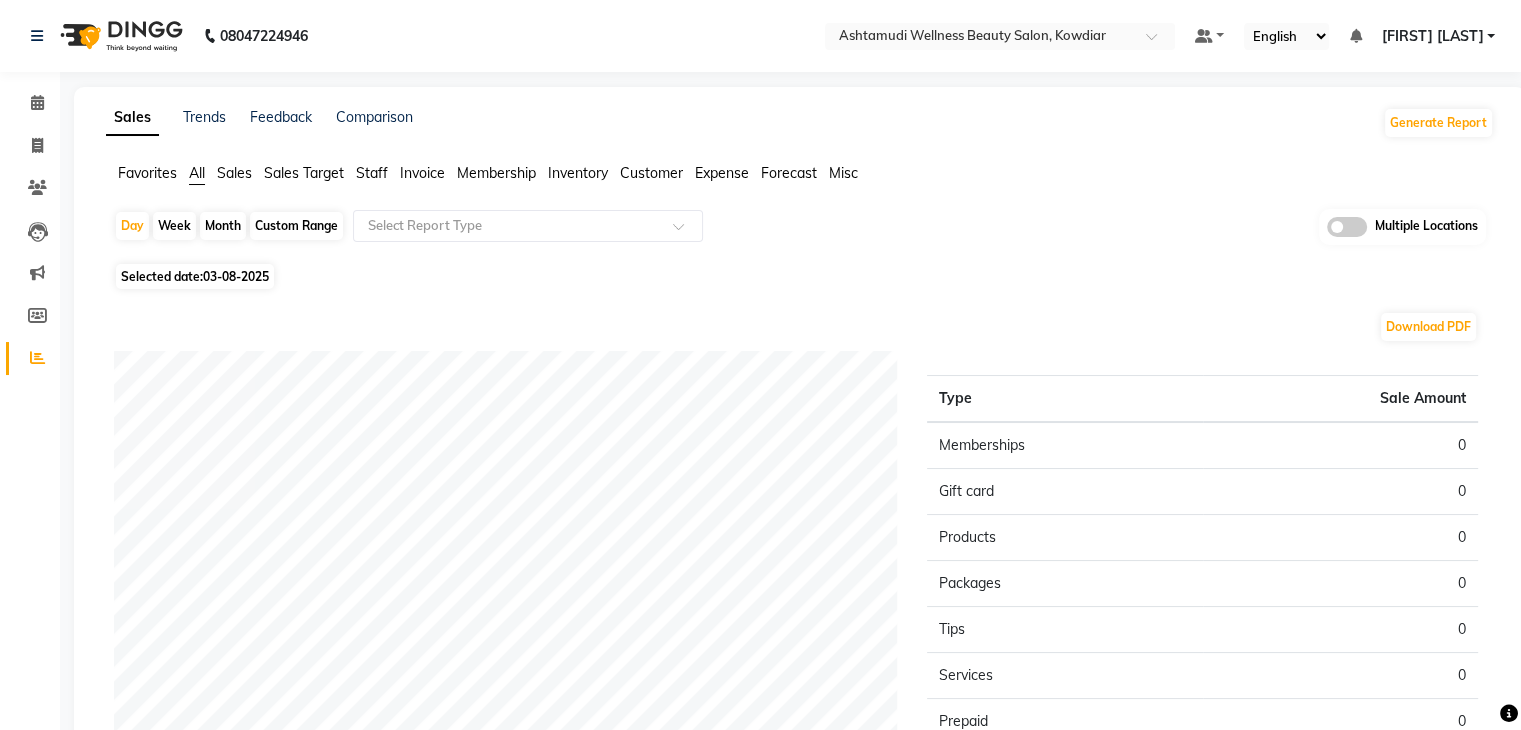 click on "03-08-2025" 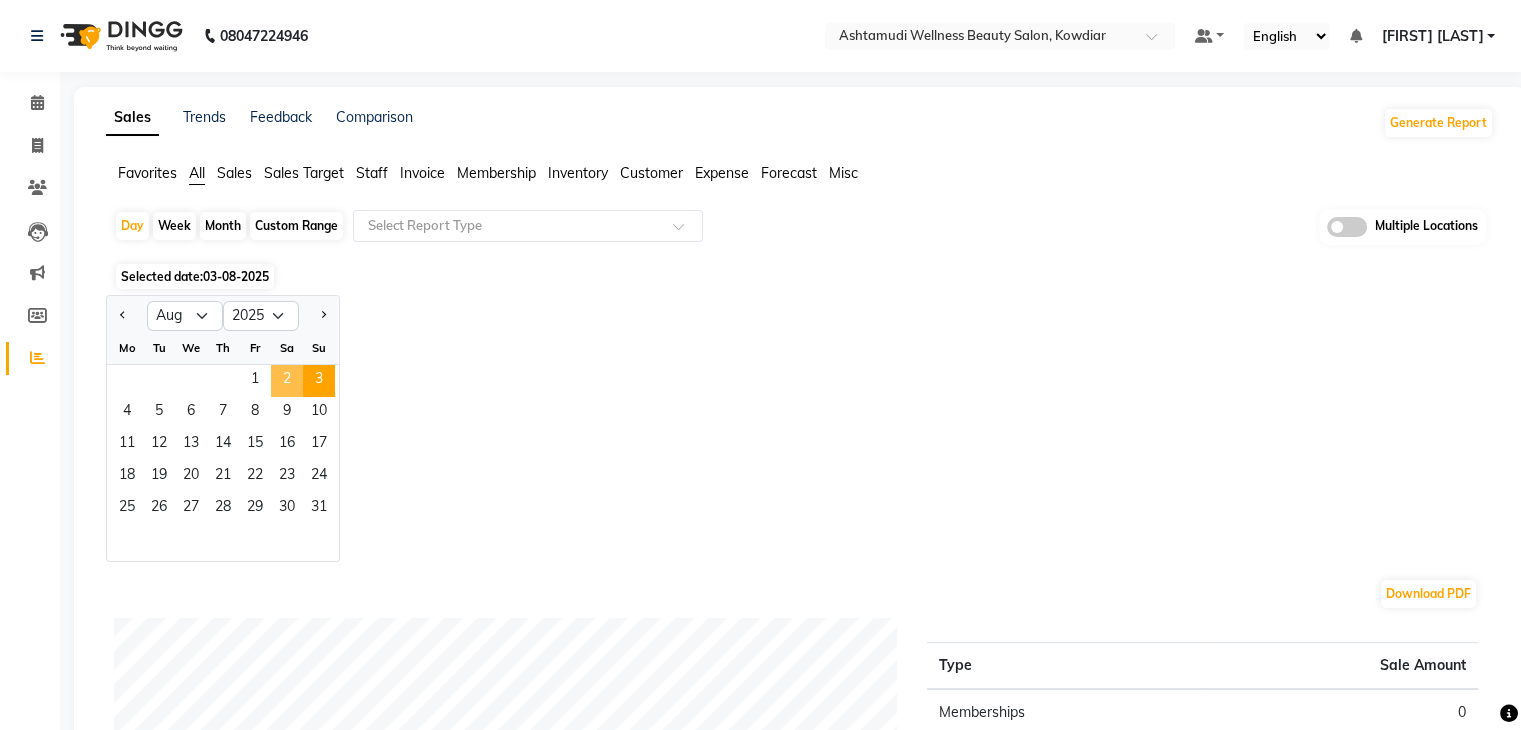 click on "2" 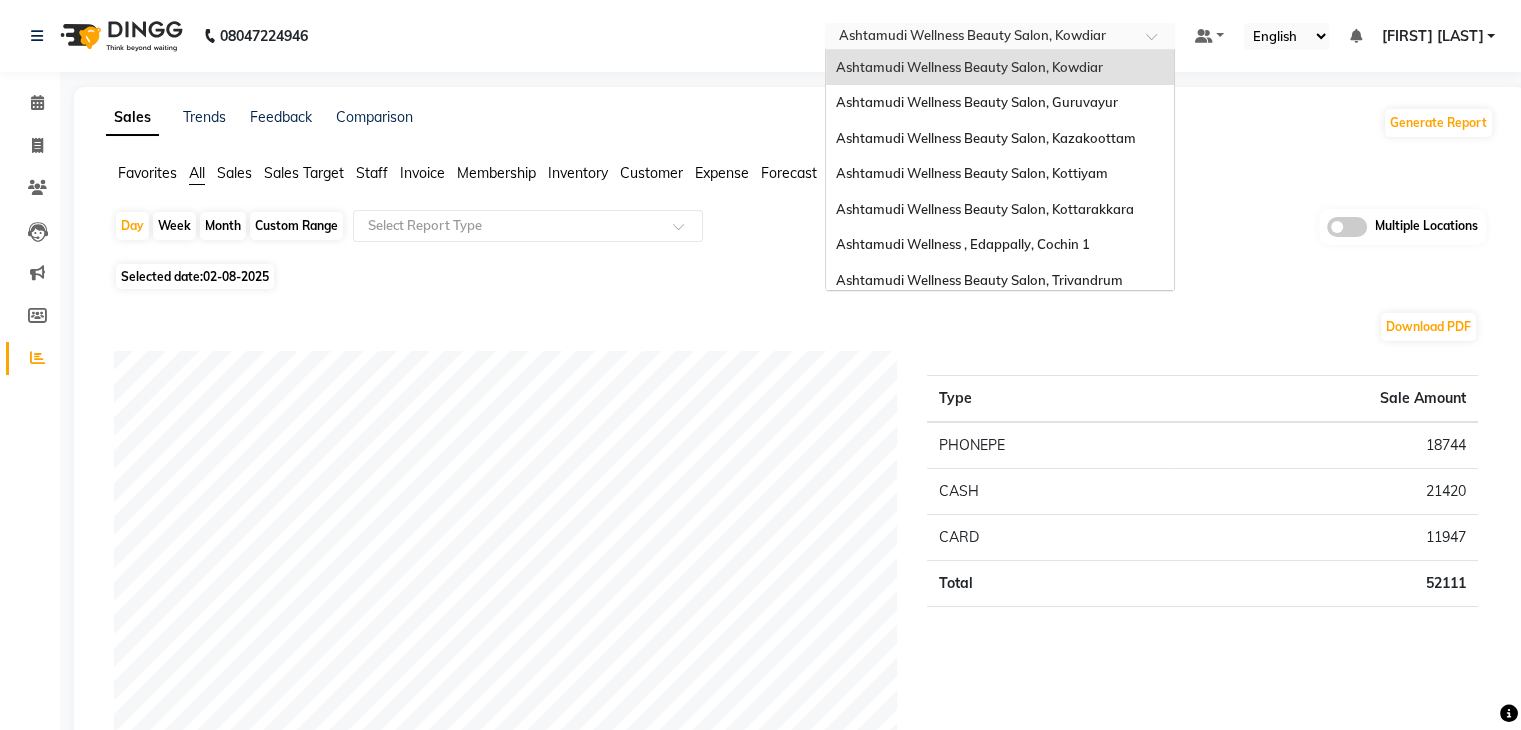 click at bounding box center [980, 38] 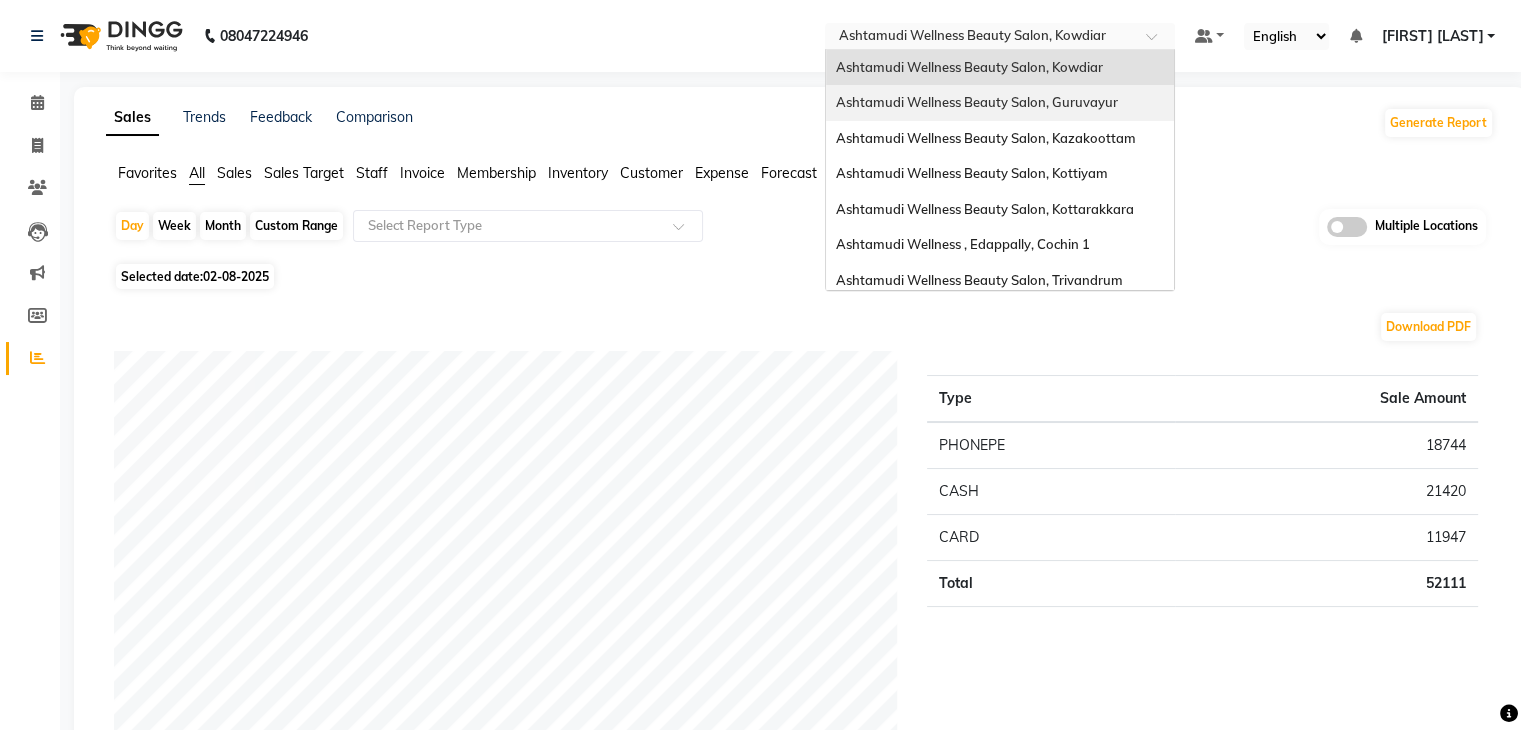 click on "Ashtamudi Wellness Beauty Salon, Guruvayur" at bounding box center (977, 102) 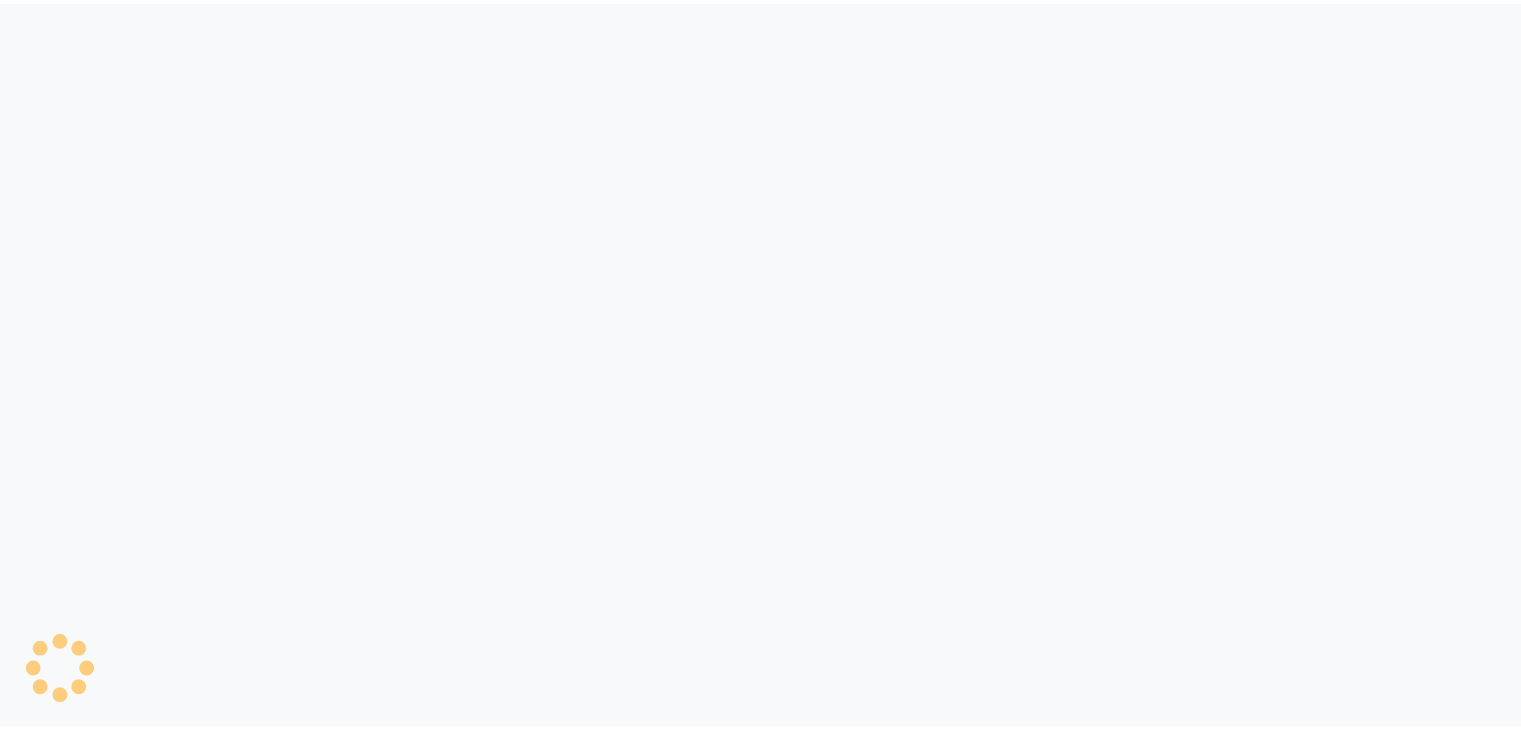 scroll, scrollTop: 0, scrollLeft: 0, axis: both 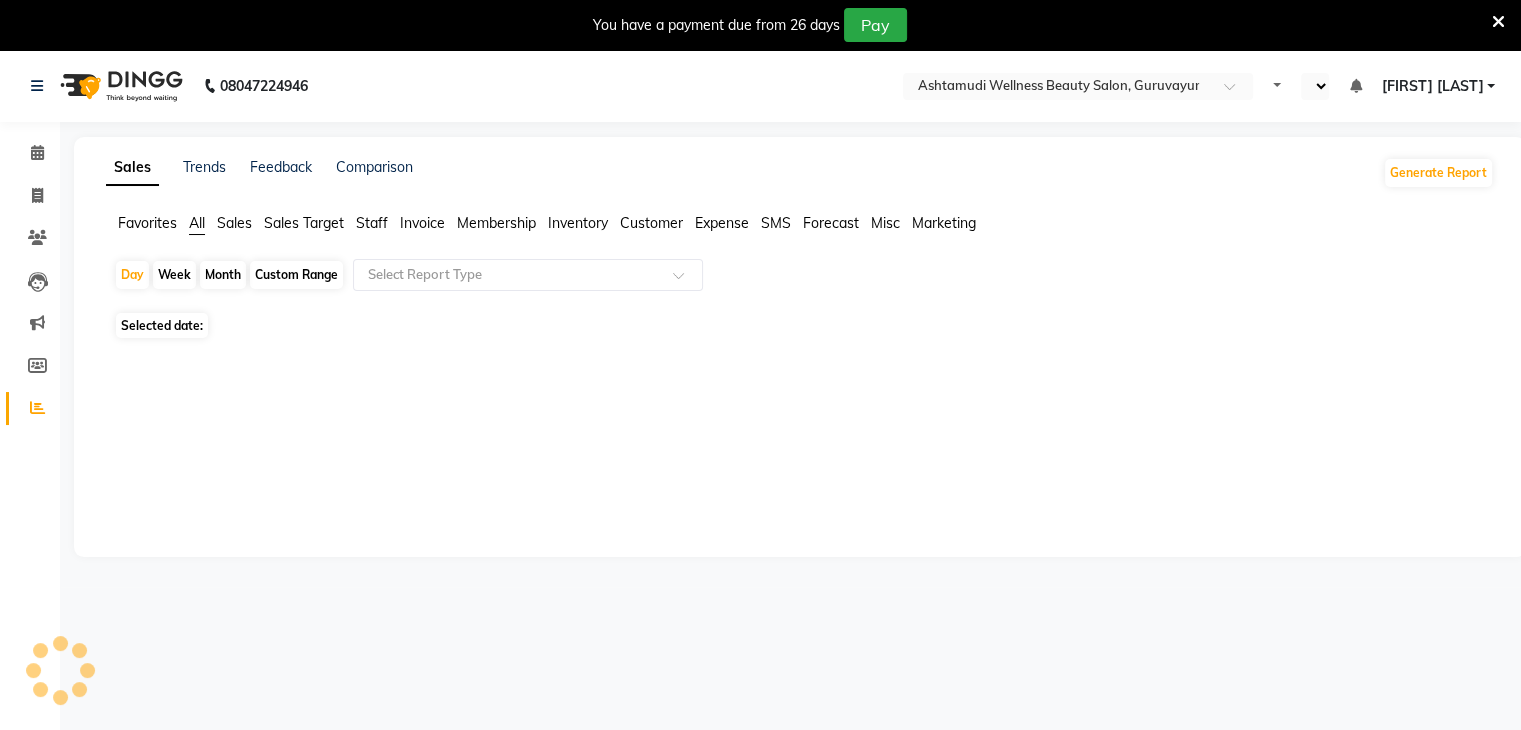 select on "en" 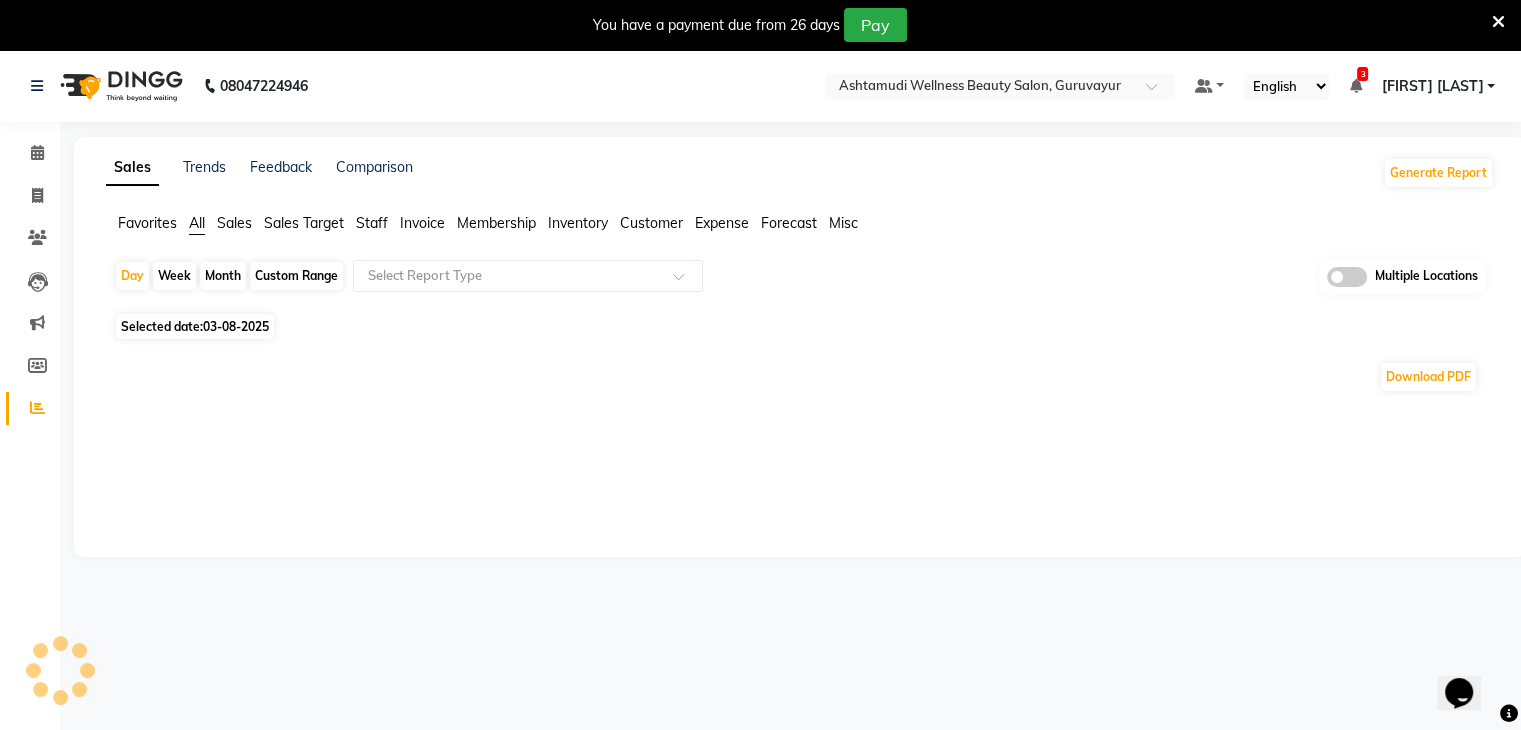 scroll, scrollTop: 0, scrollLeft: 0, axis: both 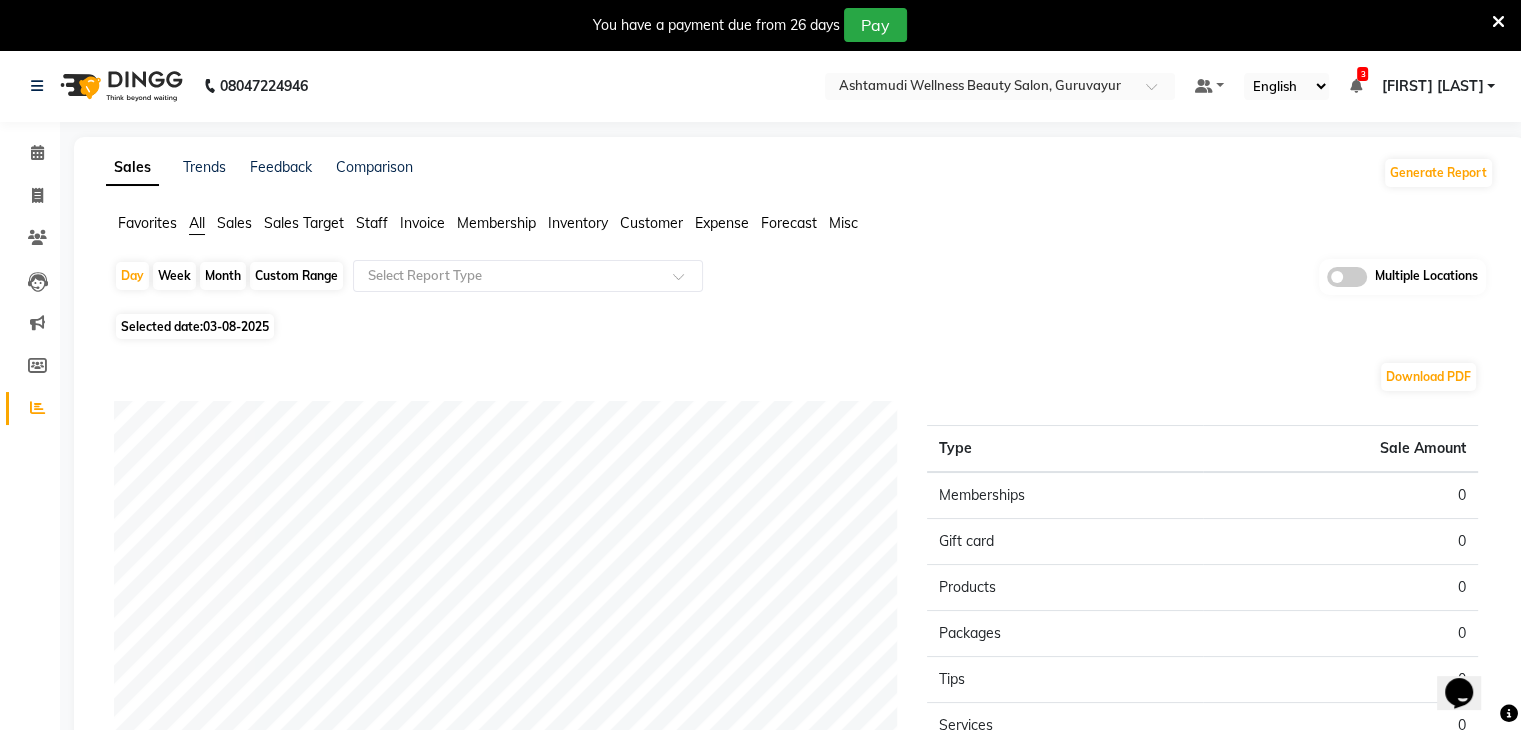 click on "03-08-2025" 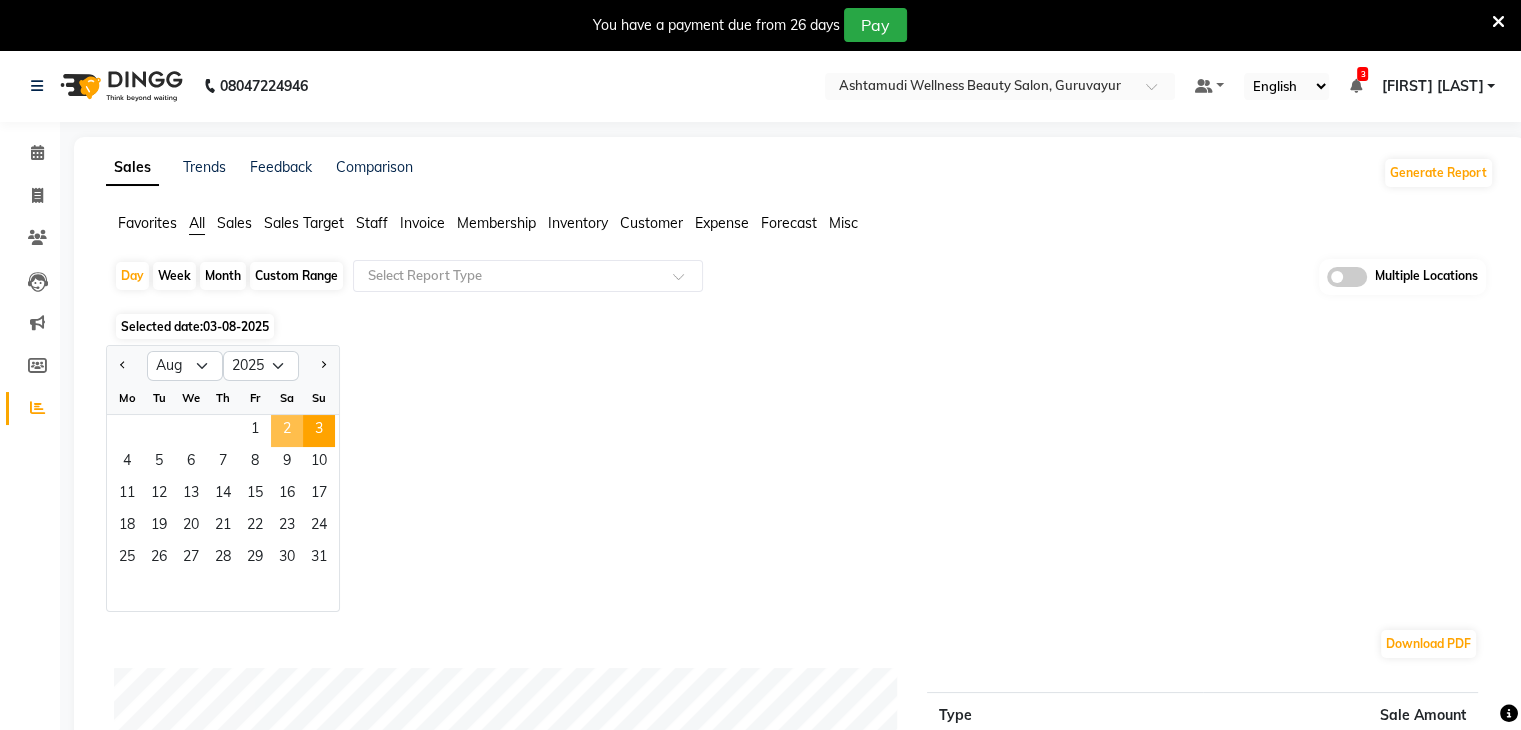 click on "2" 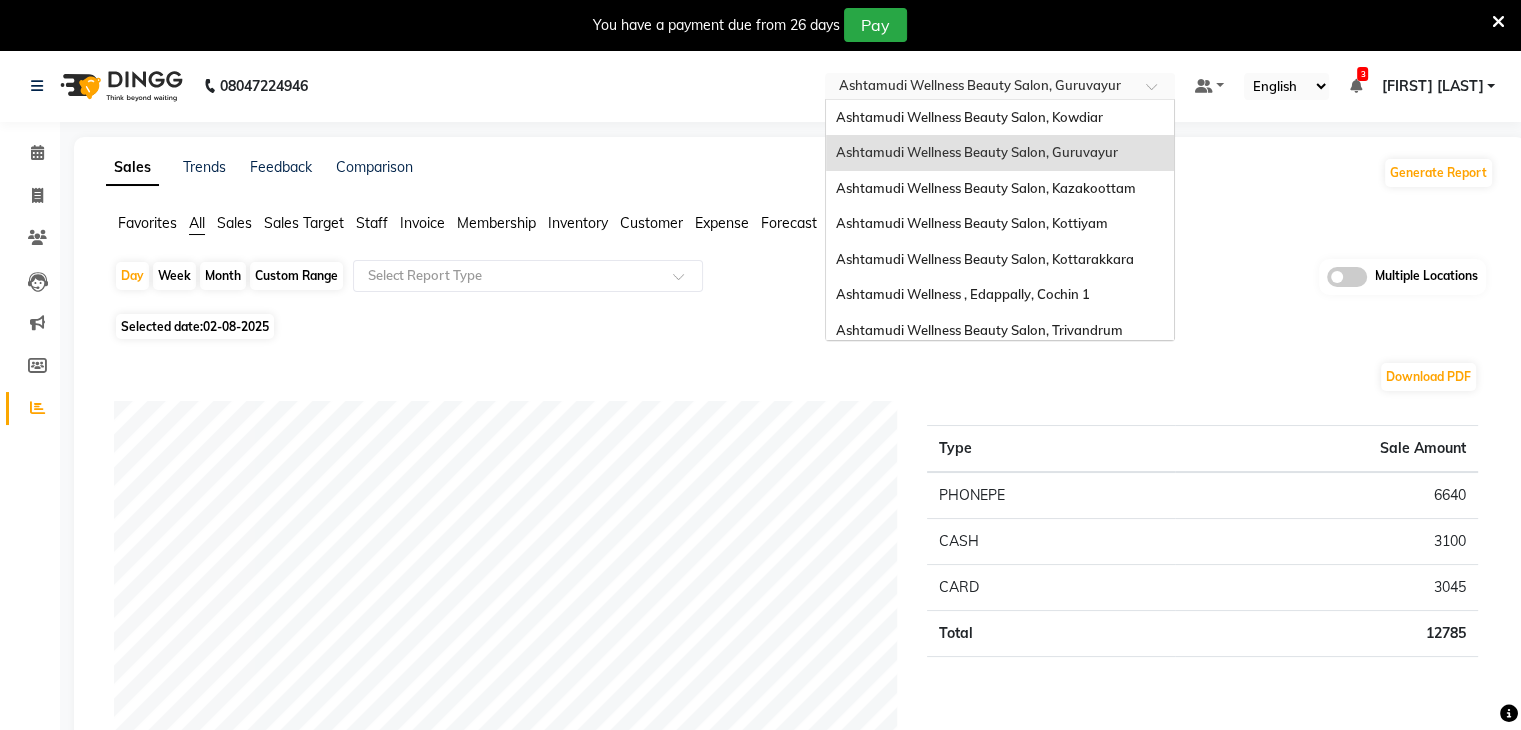 click at bounding box center (980, 88) 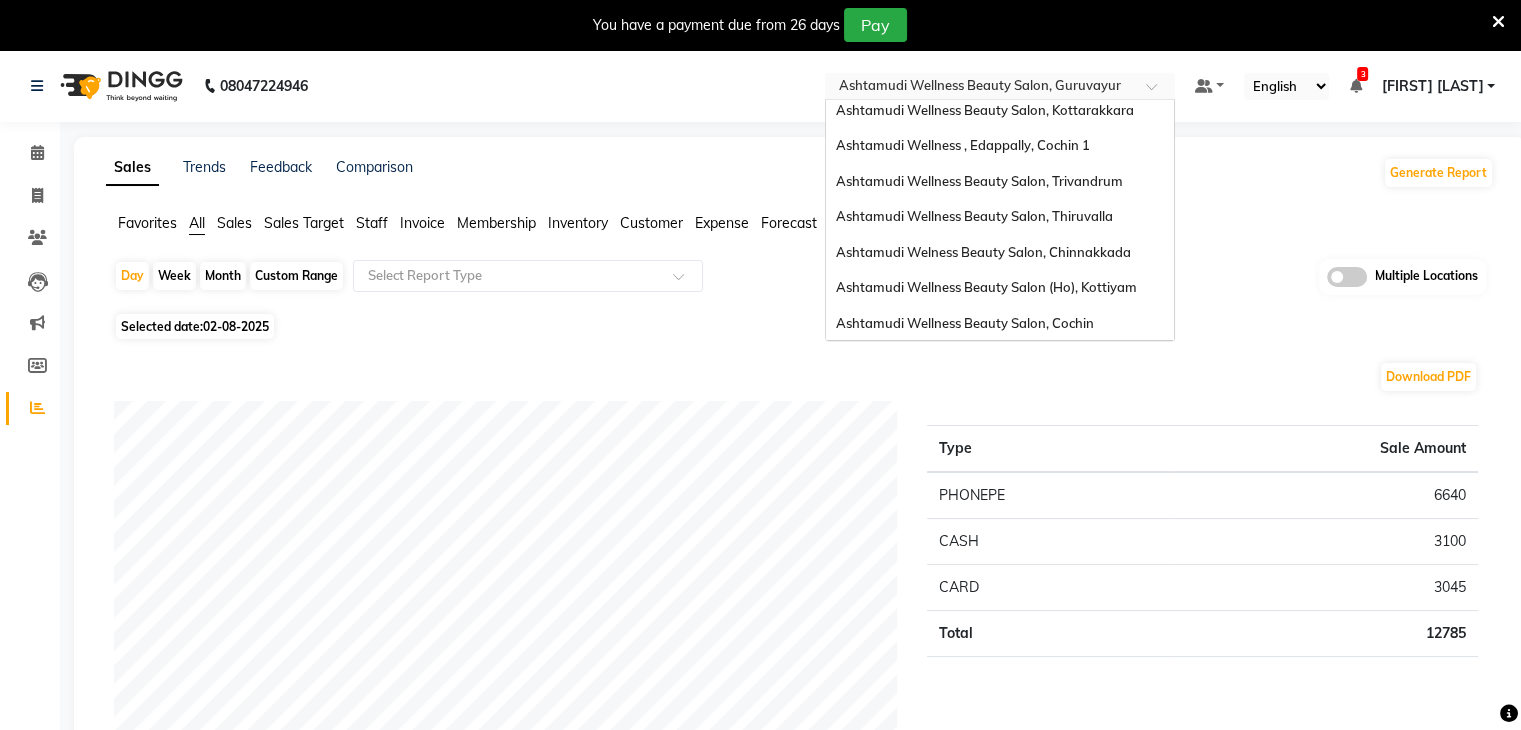 scroll, scrollTop: 312, scrollLeft: 0, axis: vertical 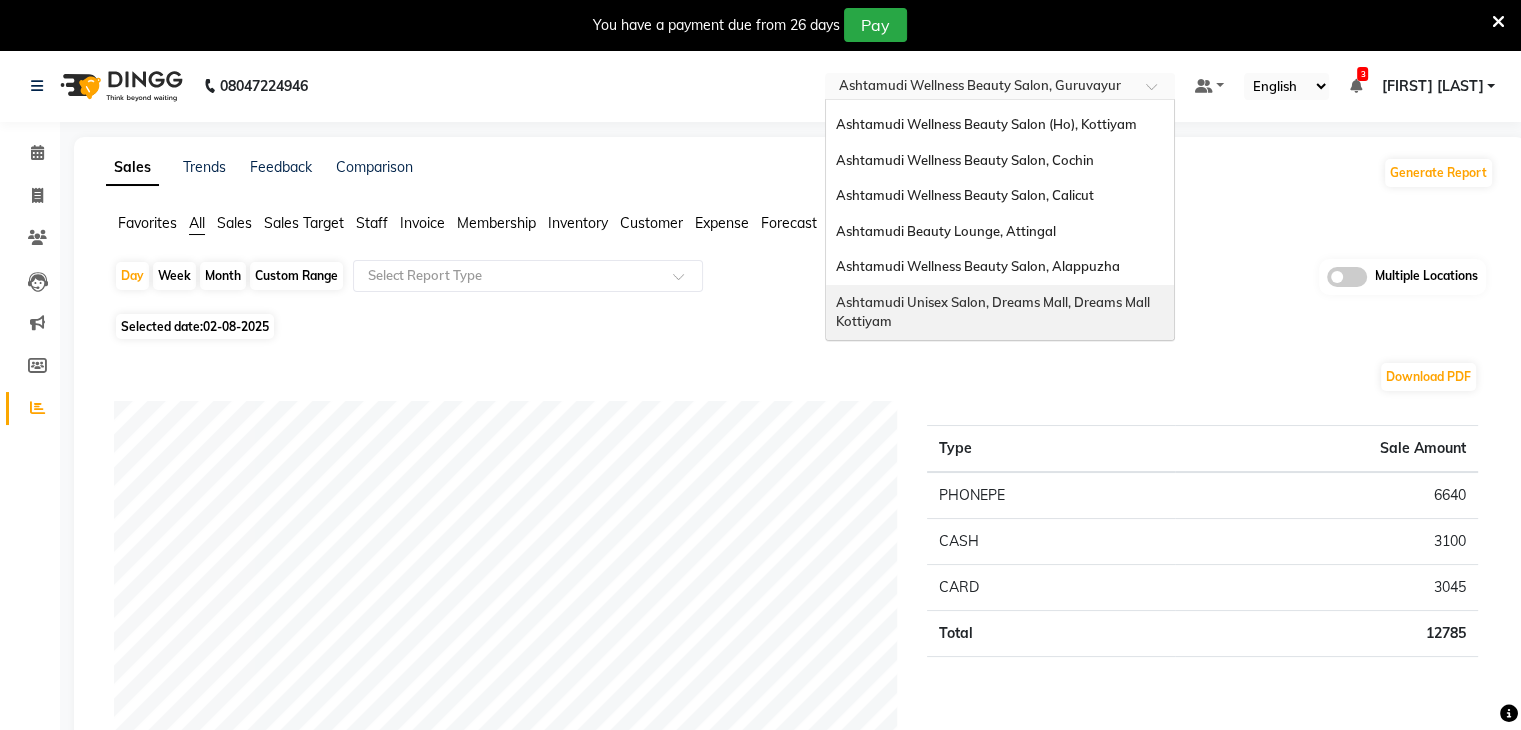 click on "Ashtamudi Unisex Salon, Dreams Mall, Dreams Mall Kottiyam" at bounding box center [994, 312] 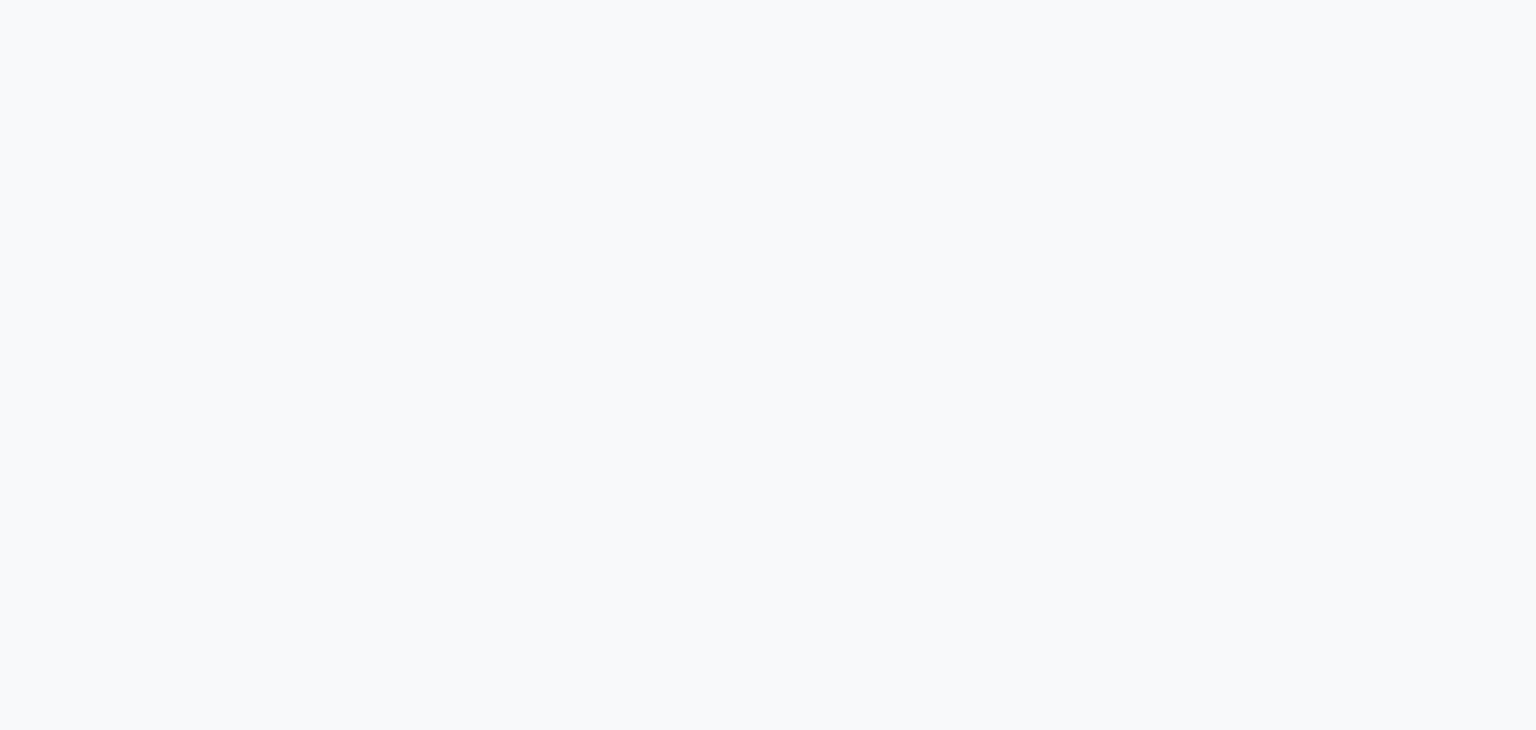 scroll, scrollTop: 0, scrollLeft: 0, axis: both 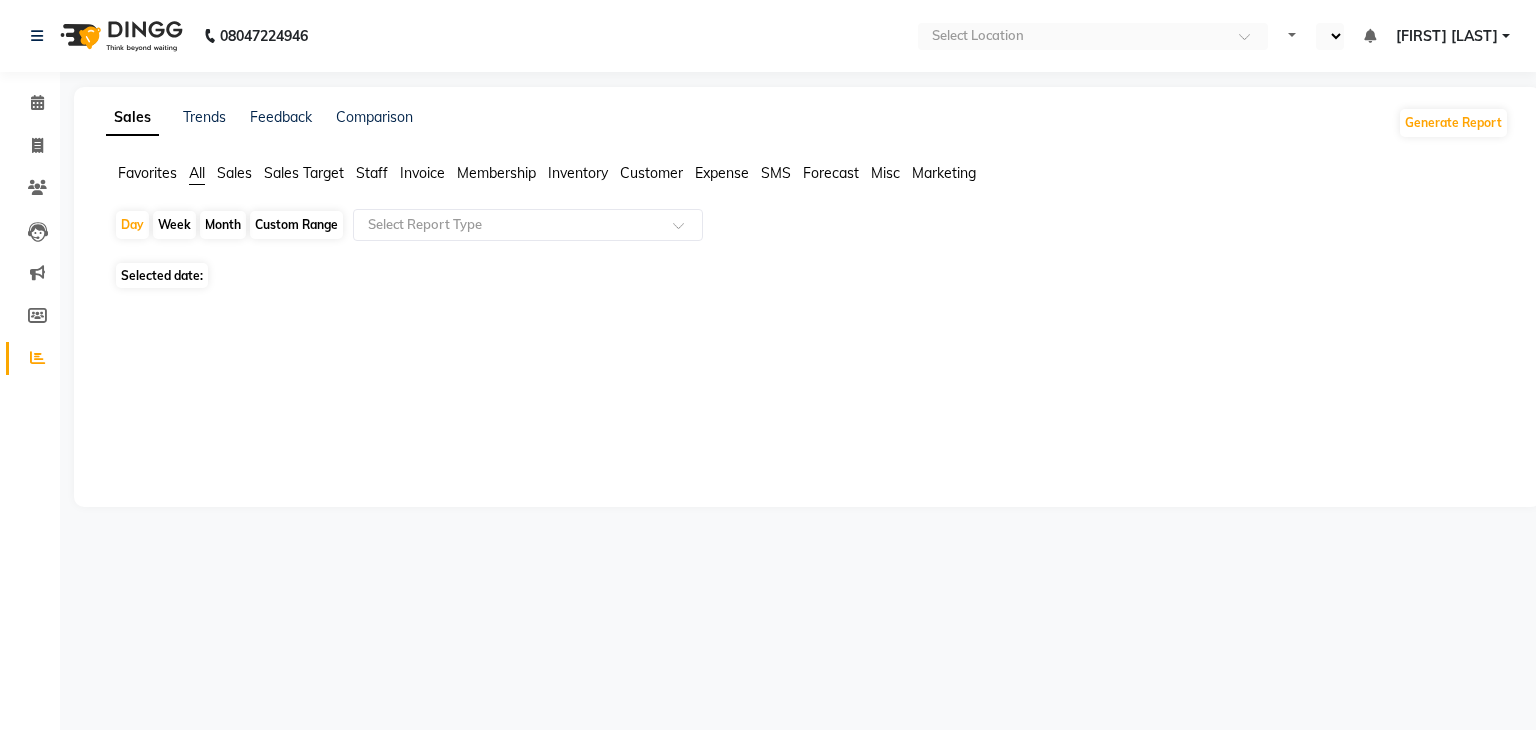 select on "en" 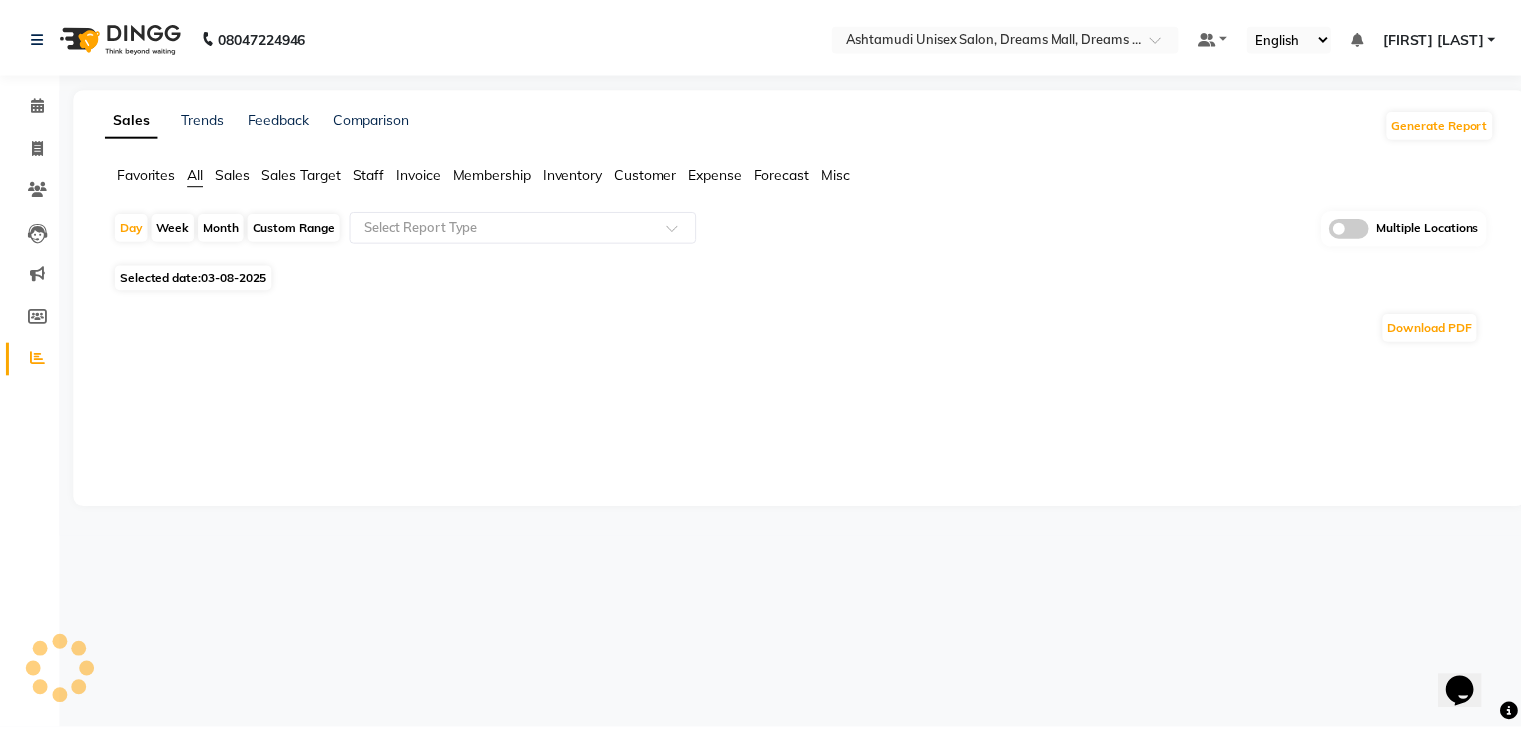 scroll, scrollTop: 0, scrollLeft: 0, axis: both 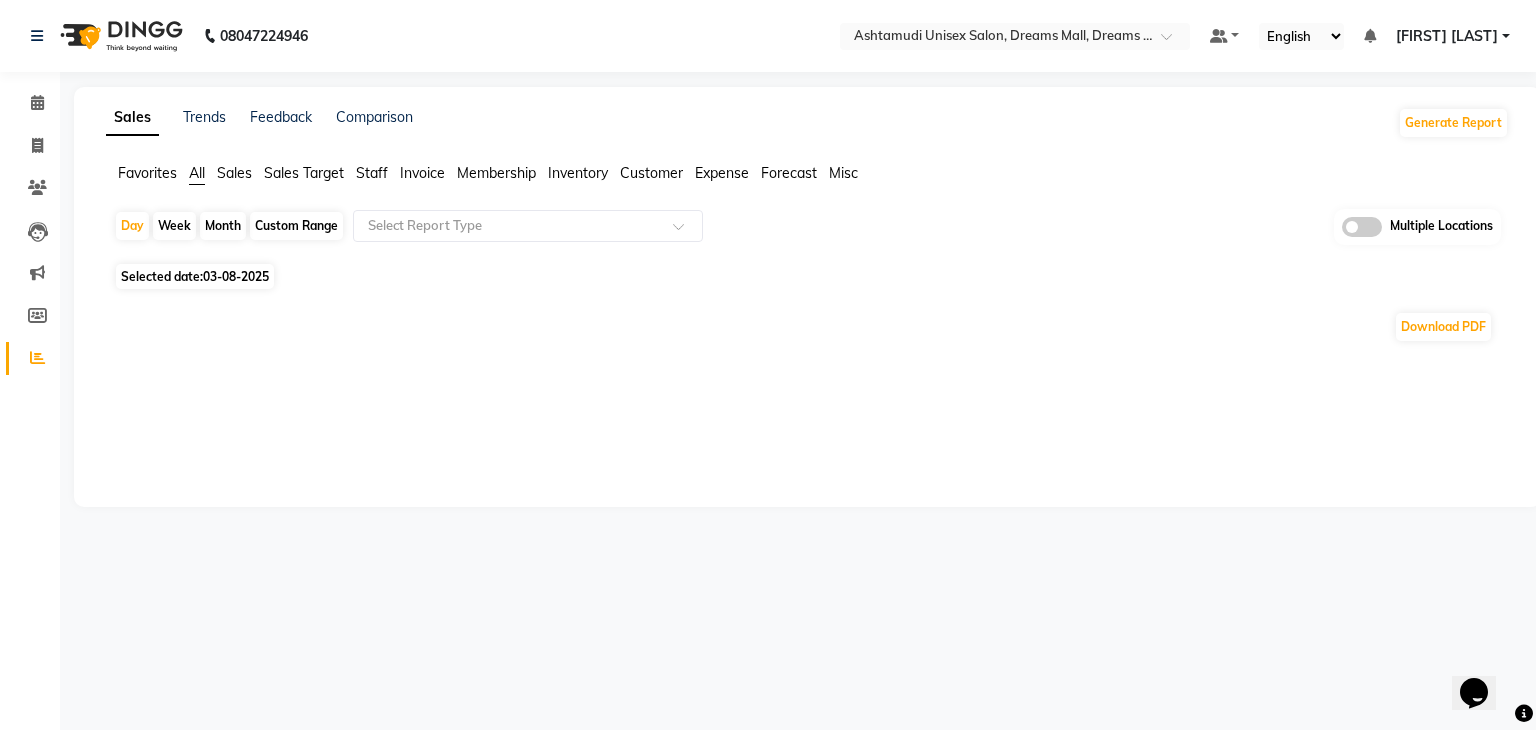 click on "03-08-2025" 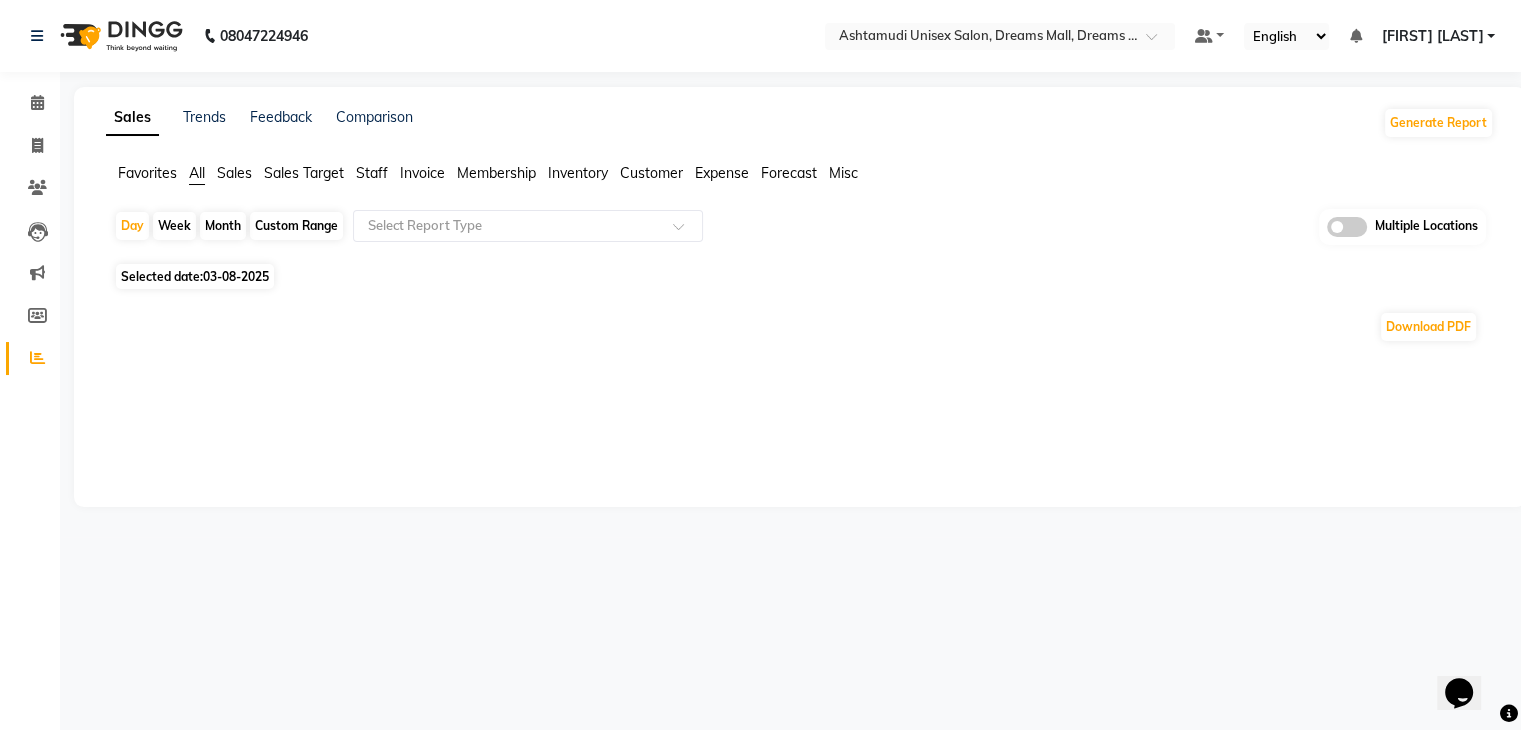 select on "8" 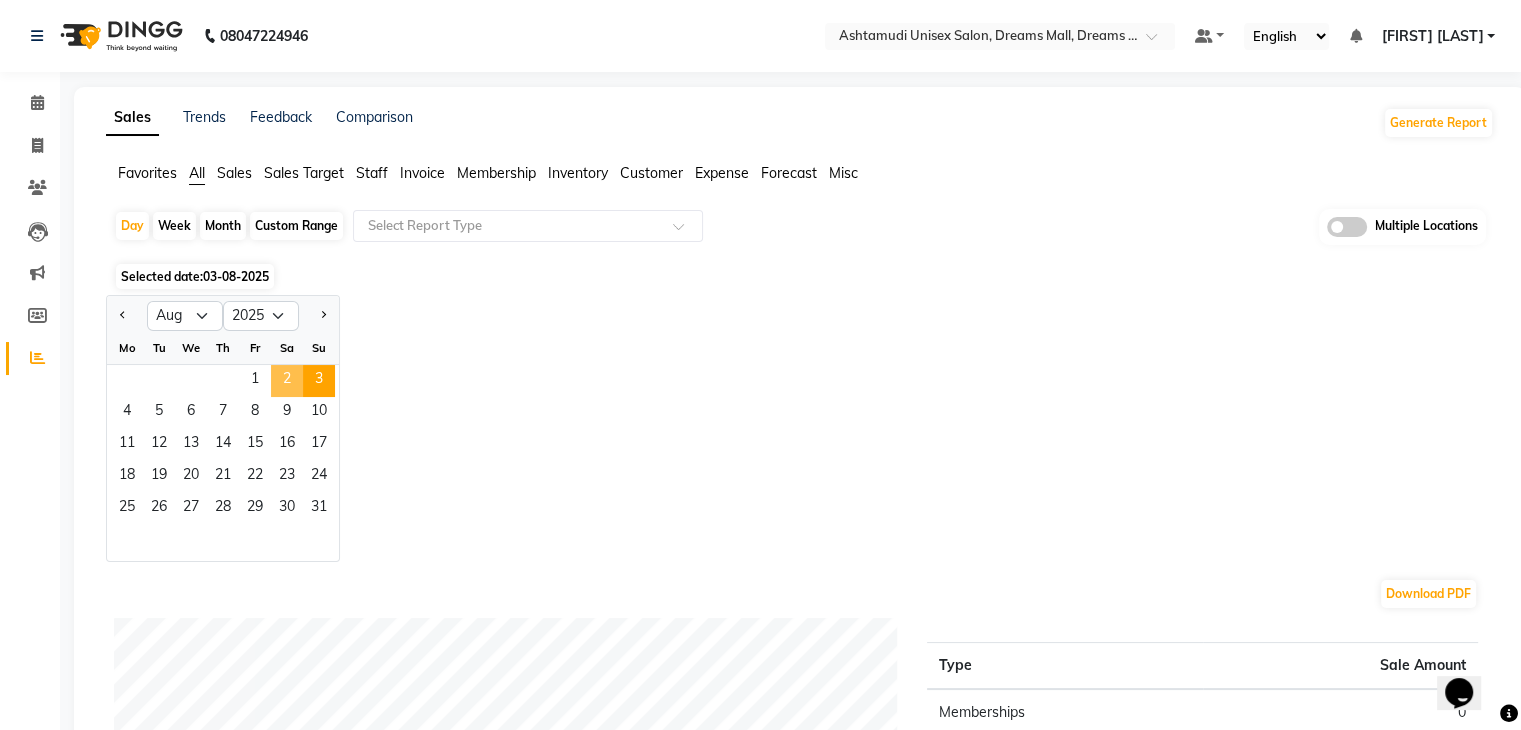 click on "2" 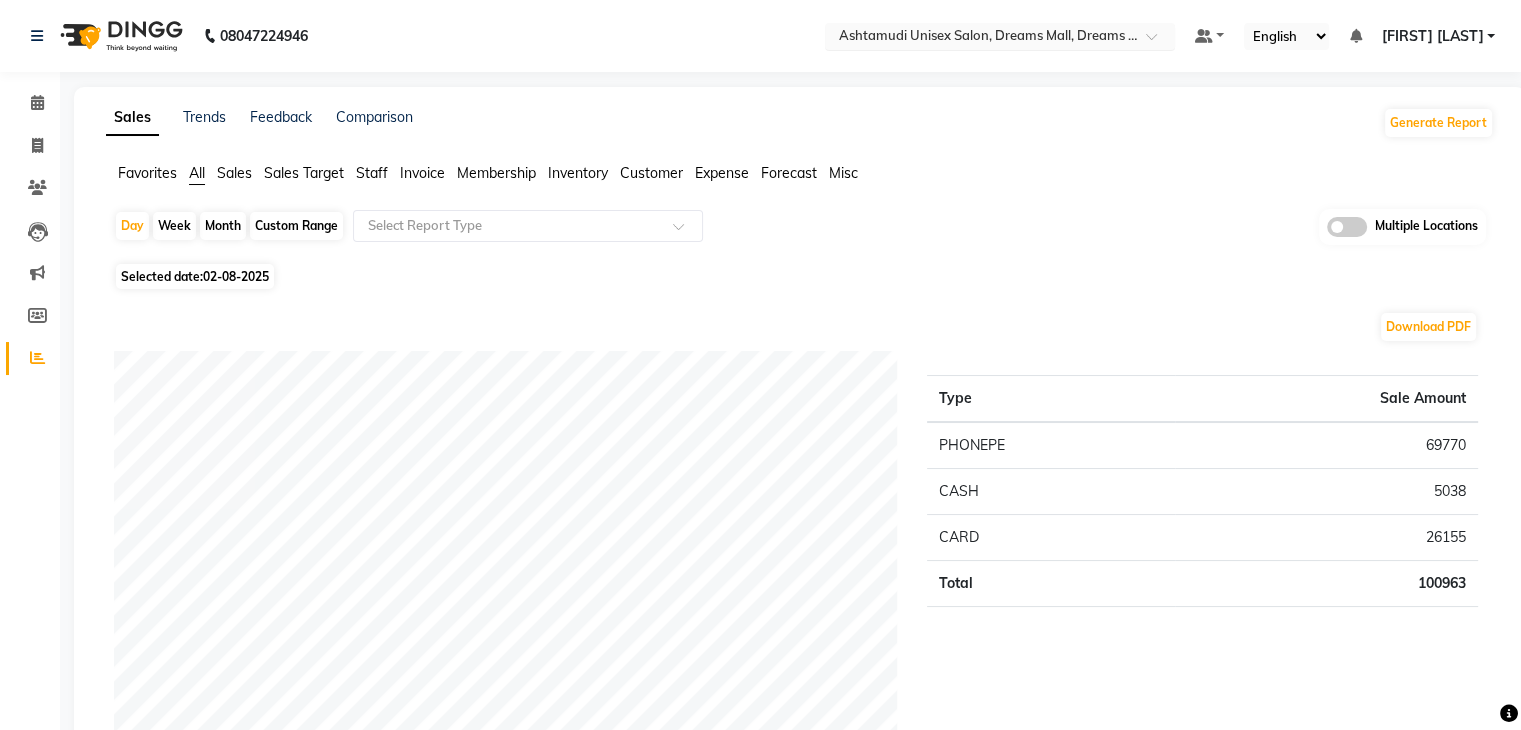 click at bounding box center (980, 38) 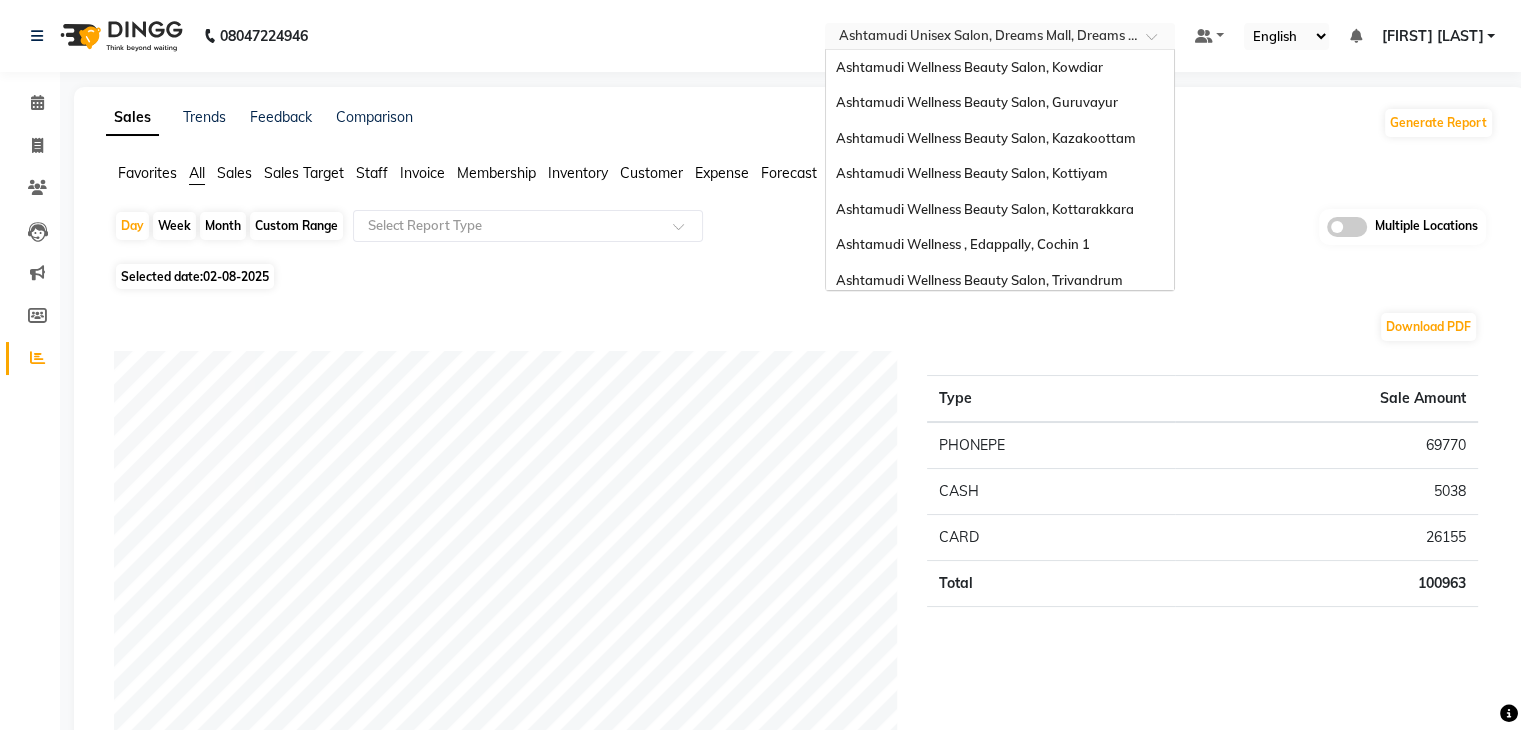 scroll, scrollTop: 312, scrollLeft: 0, axis: vertical 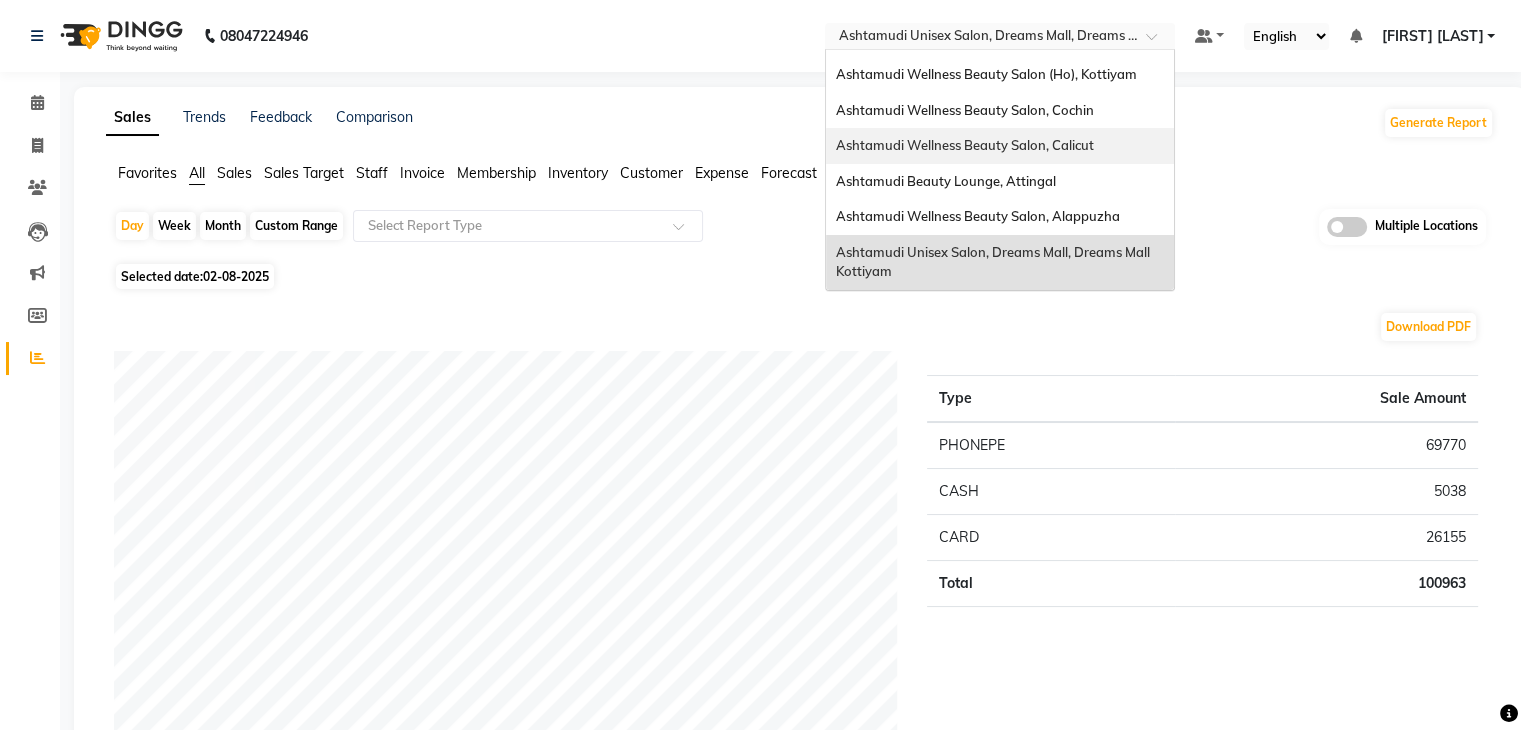 click on "Ashtamudi Wellness Beauty Salon, Calicut" at bounding box center (1000, 146) 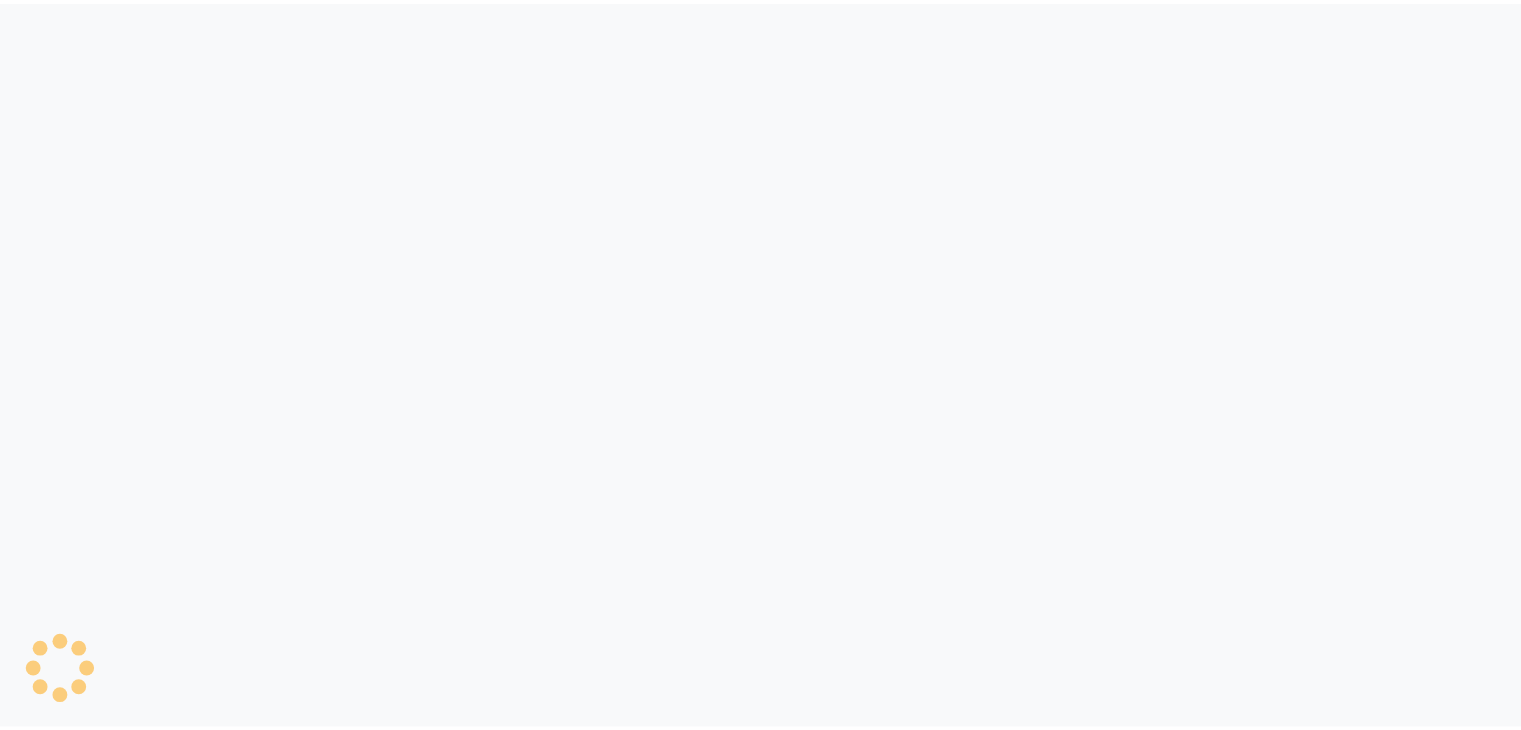 scroll, scrollTop: 0, scrollLeft: 0, axis: both 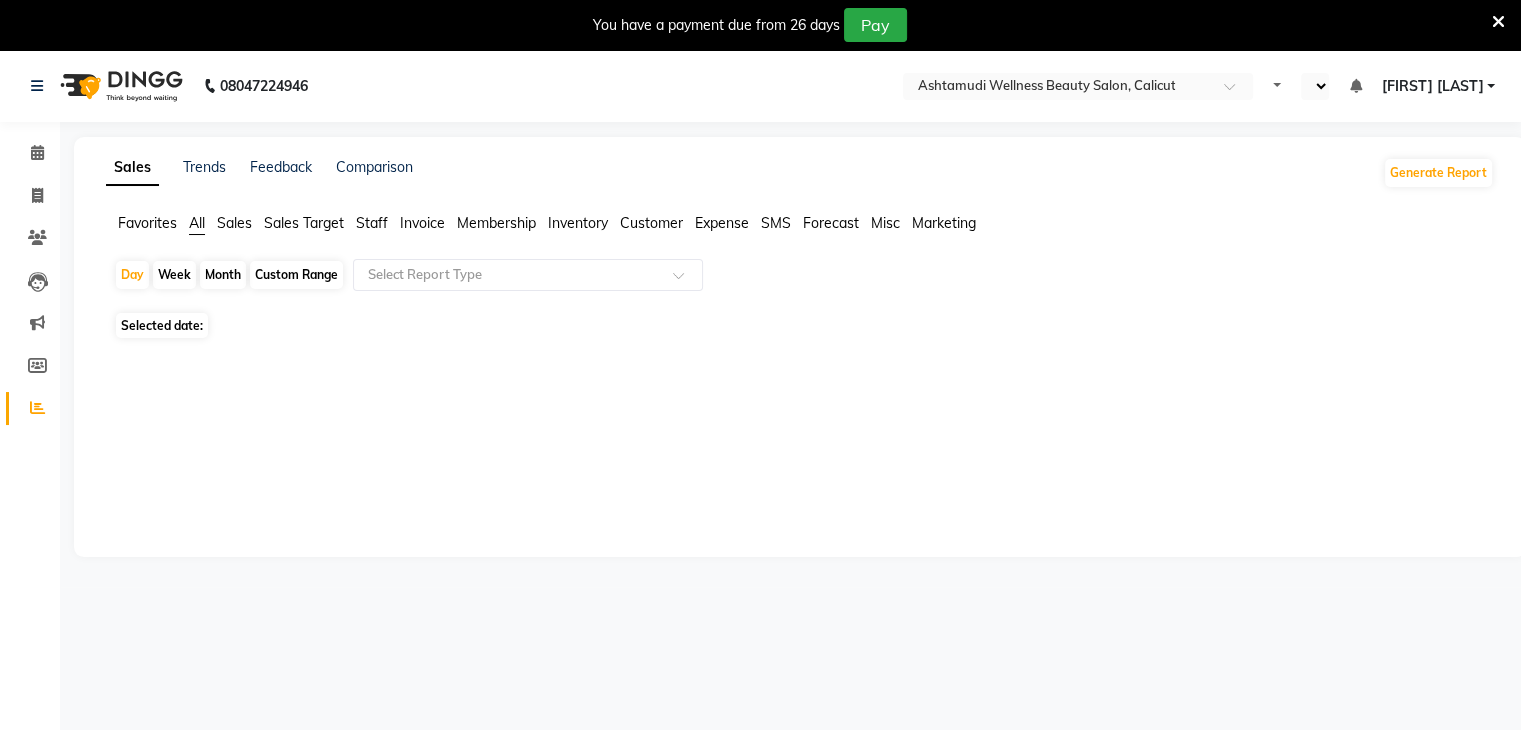 select on "en" 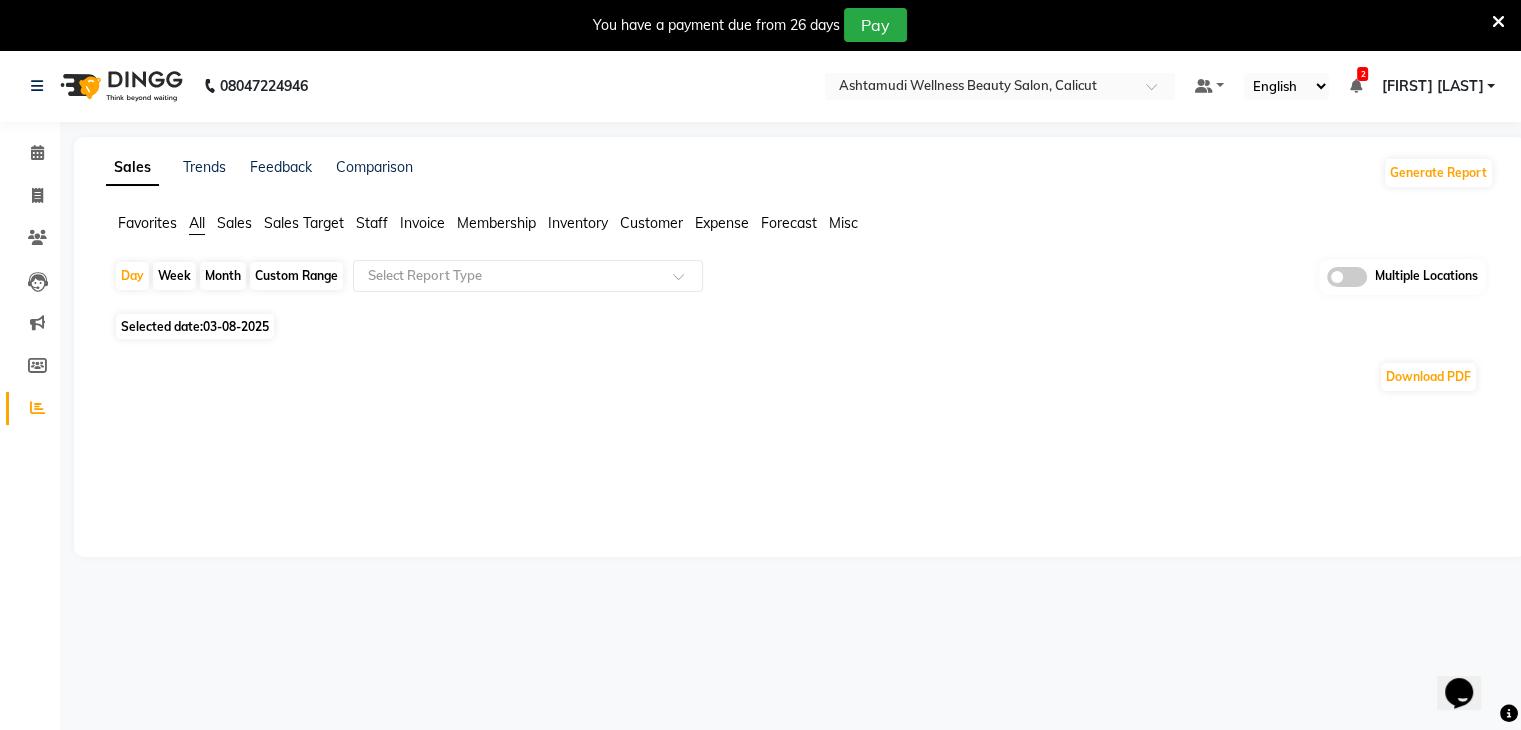 scroll, scrollTop: 0, scrollLeft: 0, axis: both 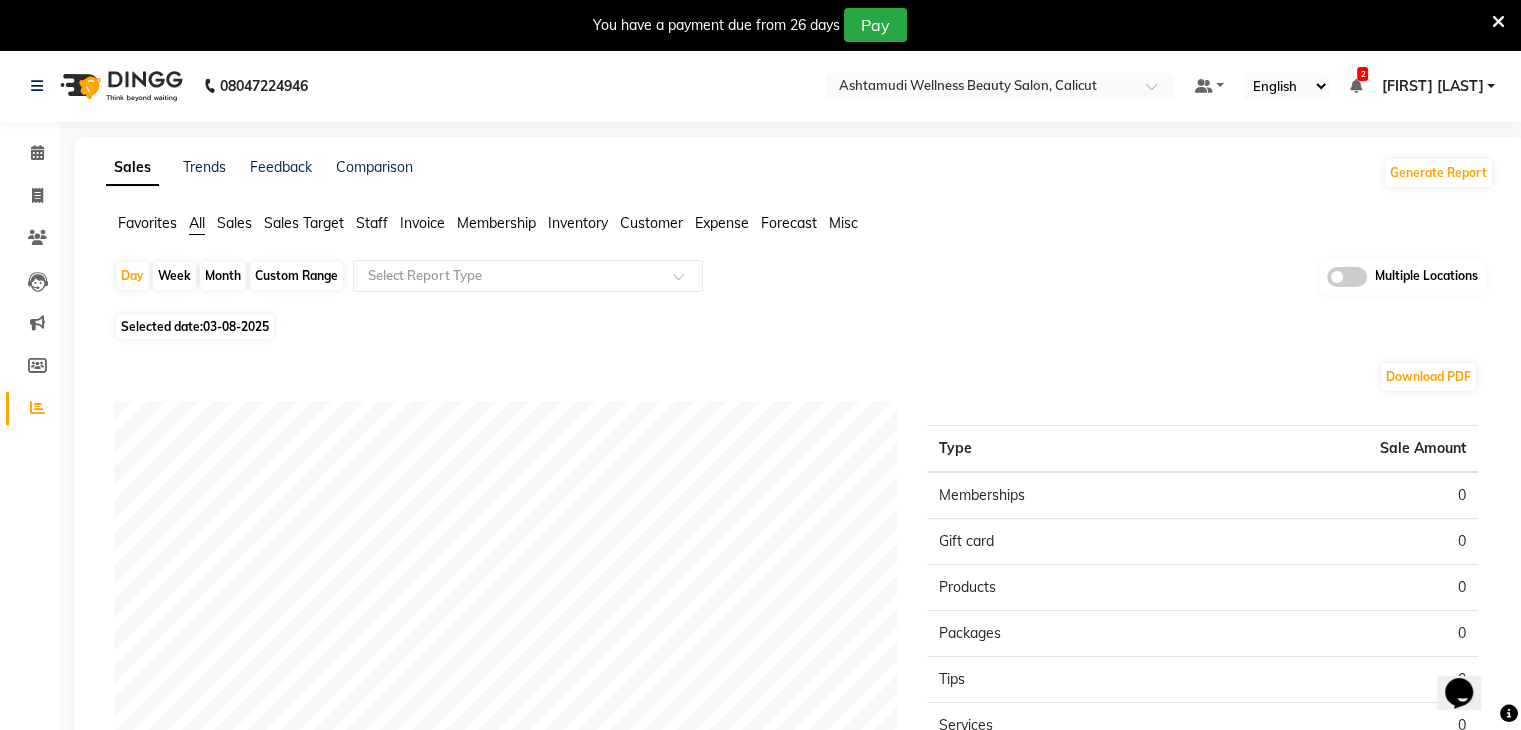 click on "03-08-2025" 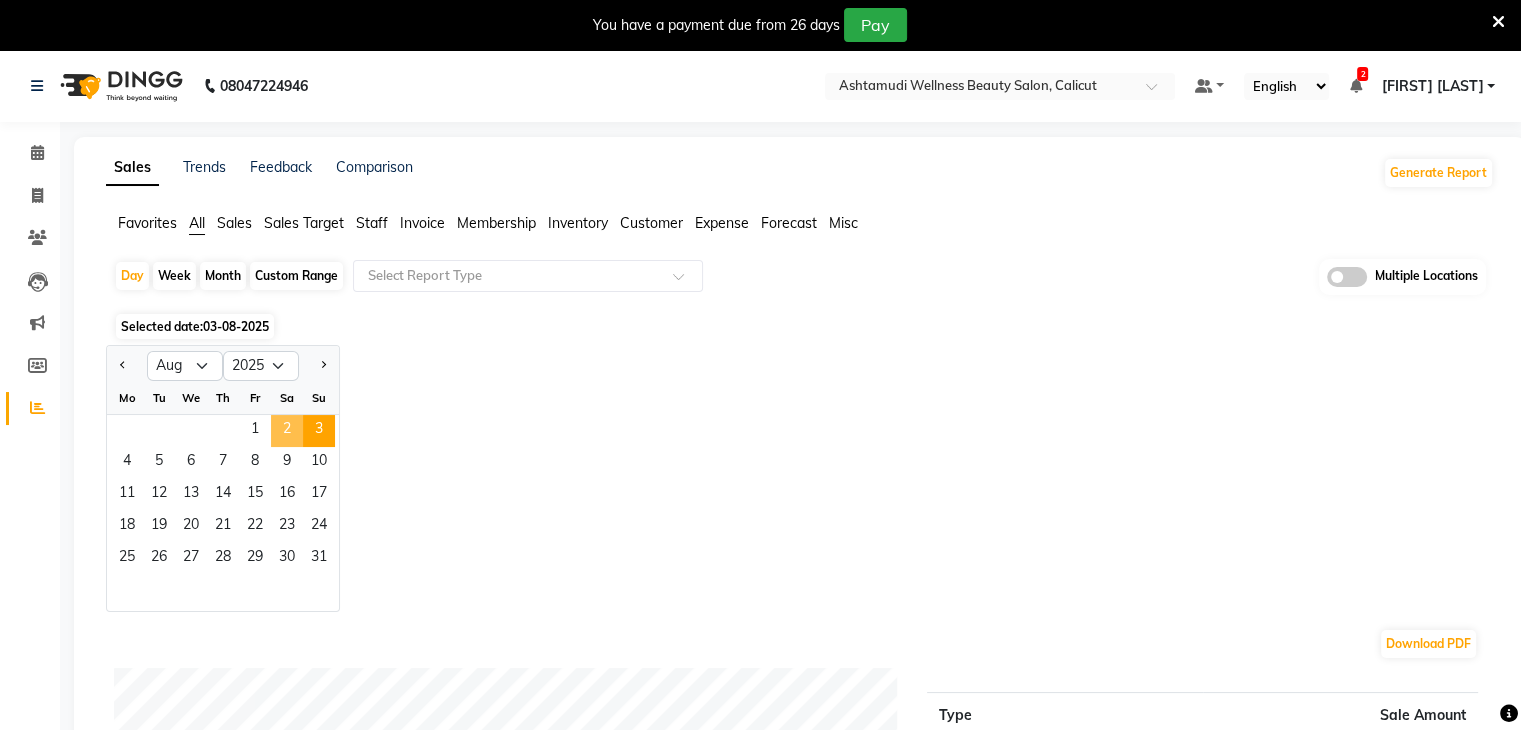 click on "2" 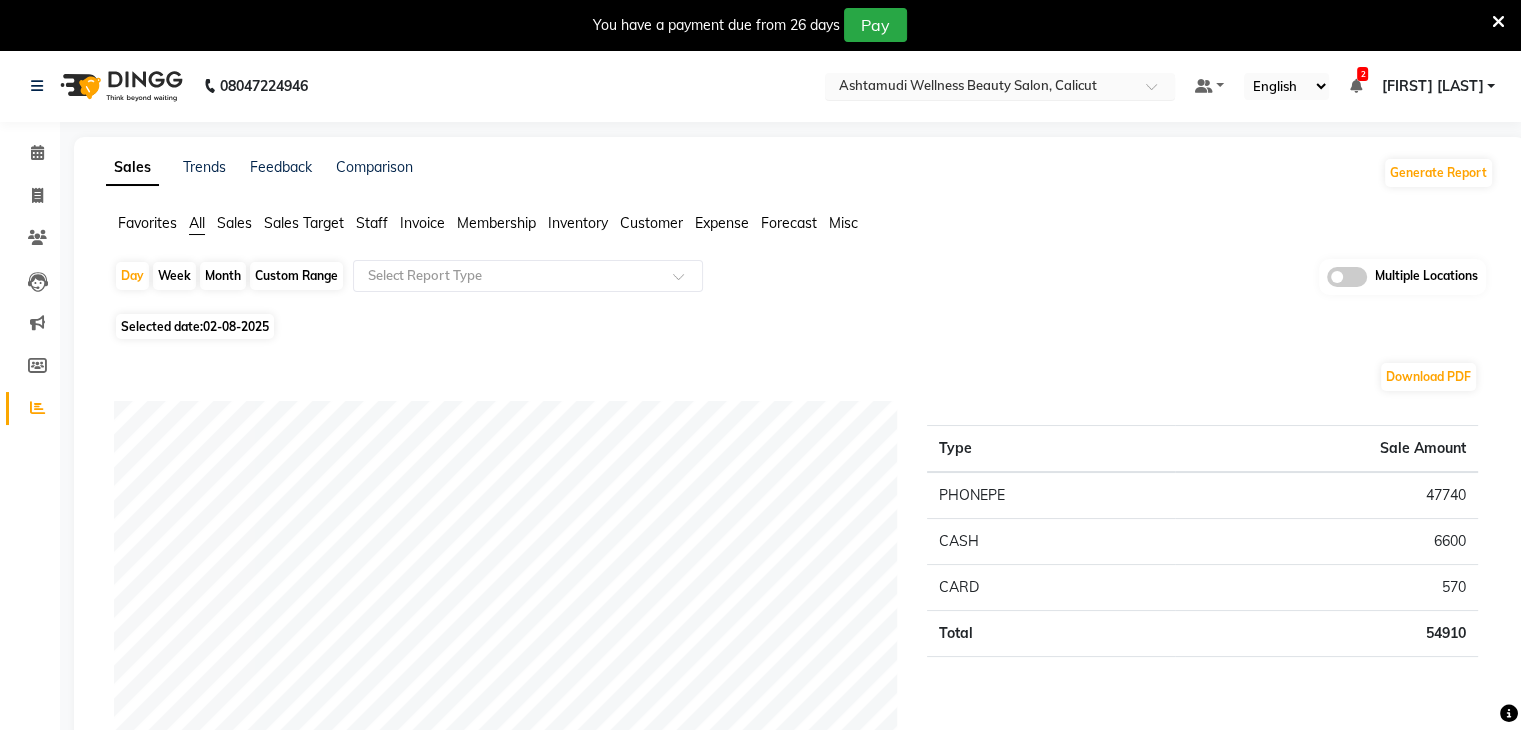 click at bounding box center [980, 88] 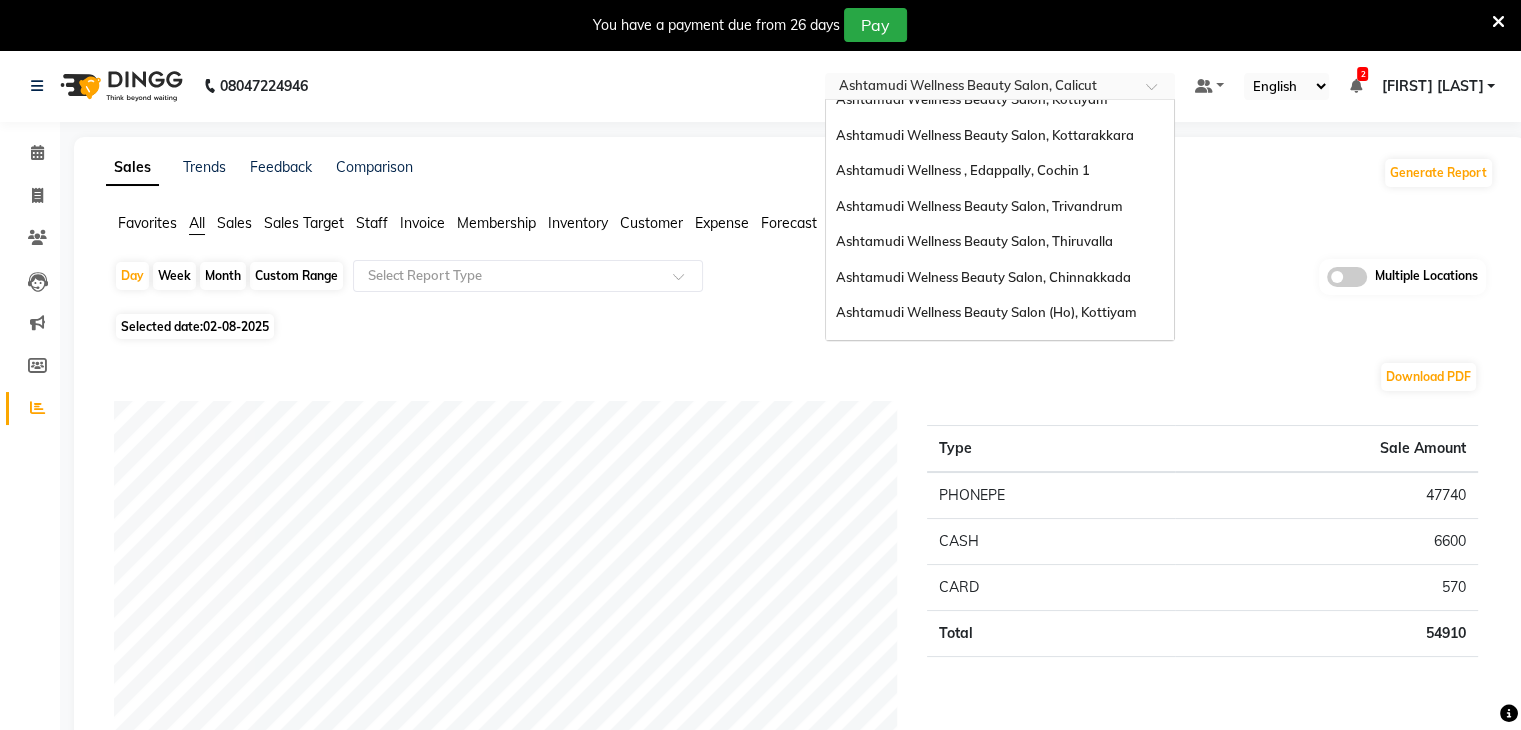 scroll, scrollTop: 112, scrollLeft: 0, axis: vertical 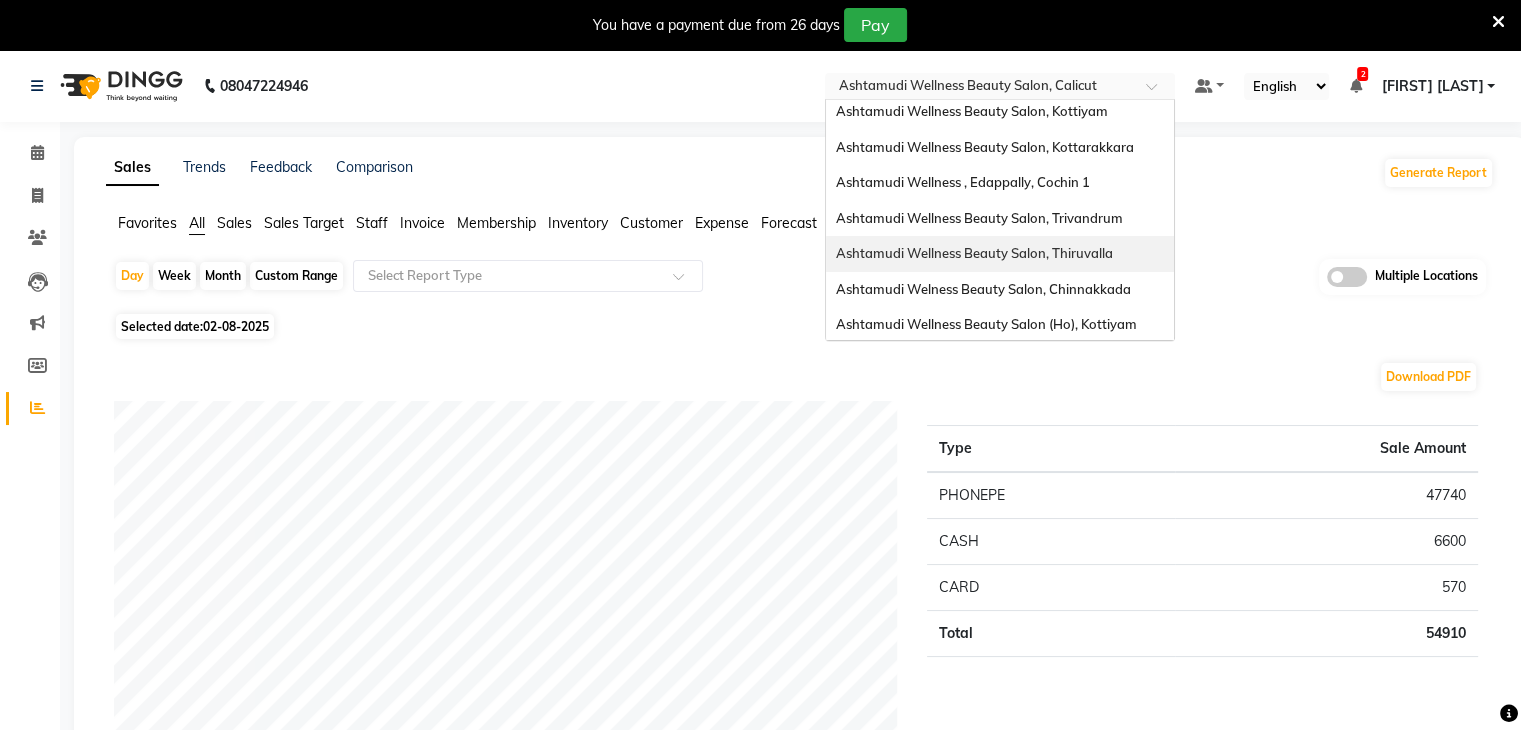 click on "Ashtamudi Wellness Beauty Salon, Thiruvalla" at bounding box center [1000, 254] 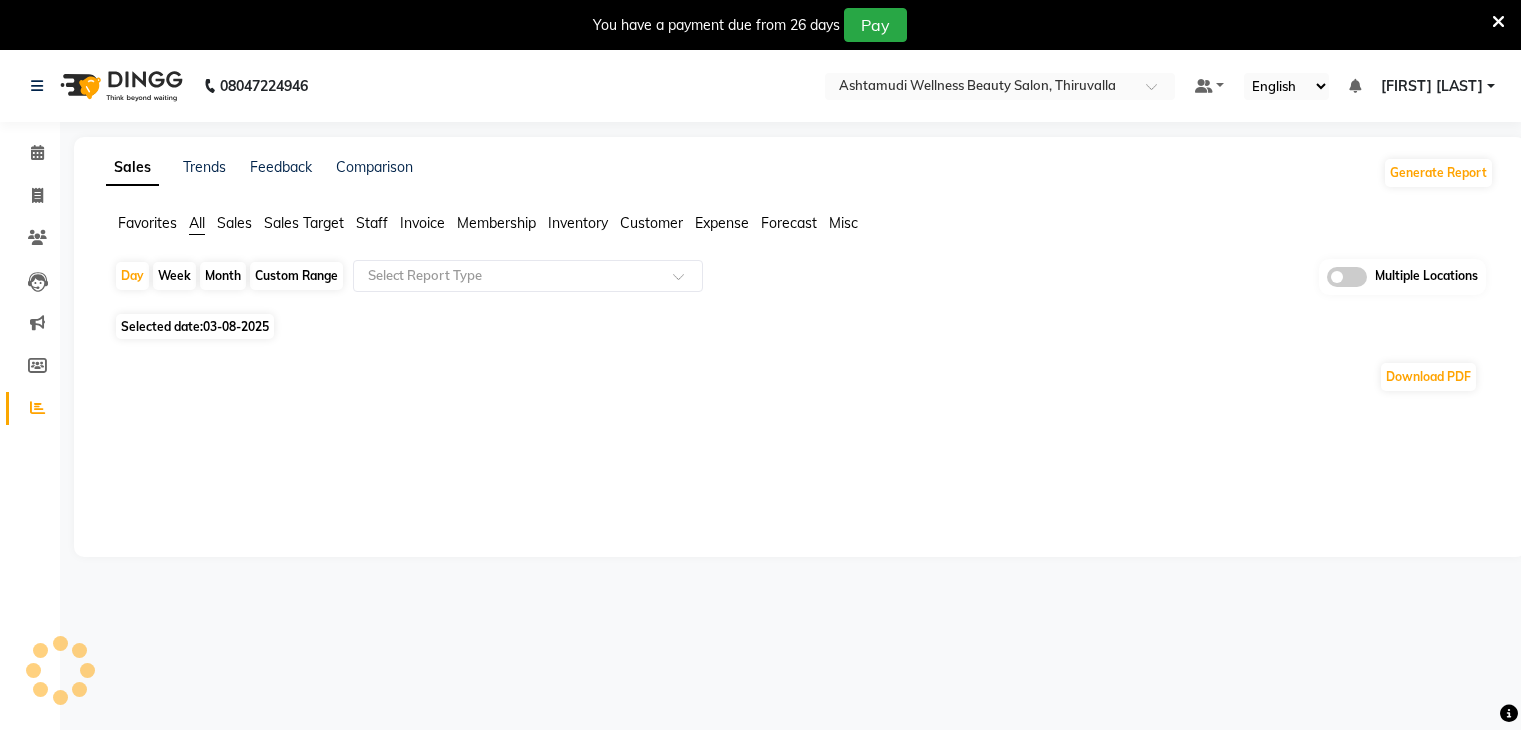 scroll, scrollTop: 0, scrollLeft: 0, axis: both 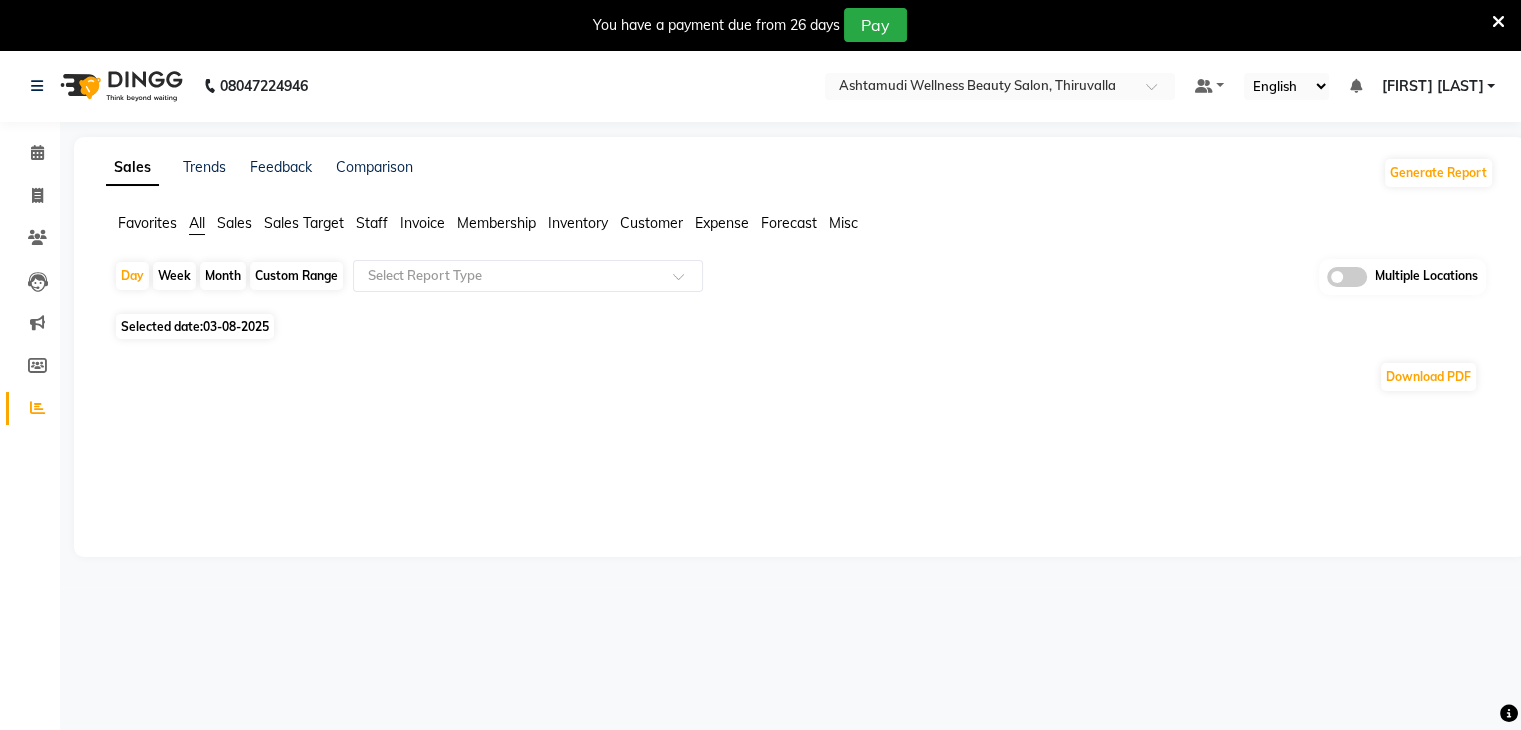 click on "03-08-2025" 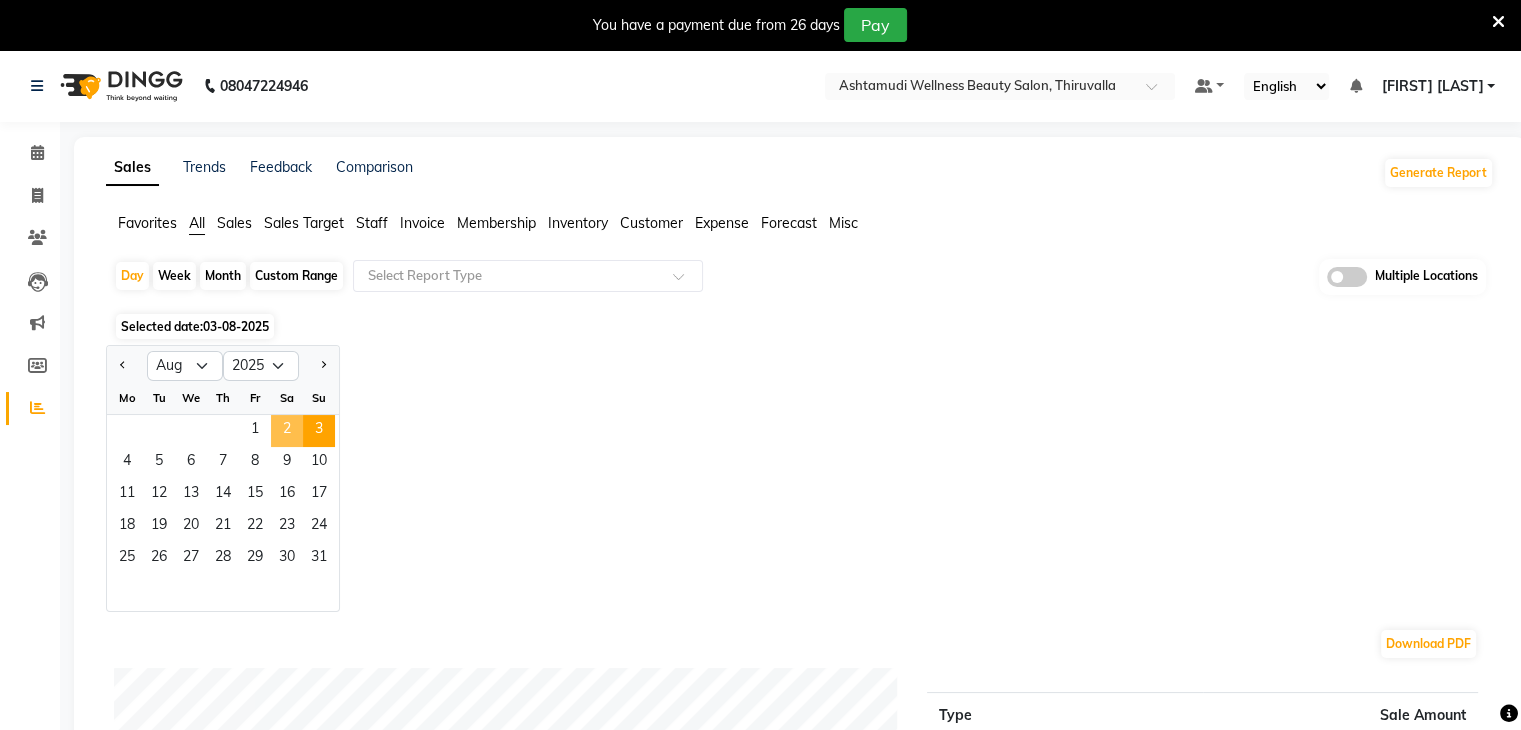 click on "2" 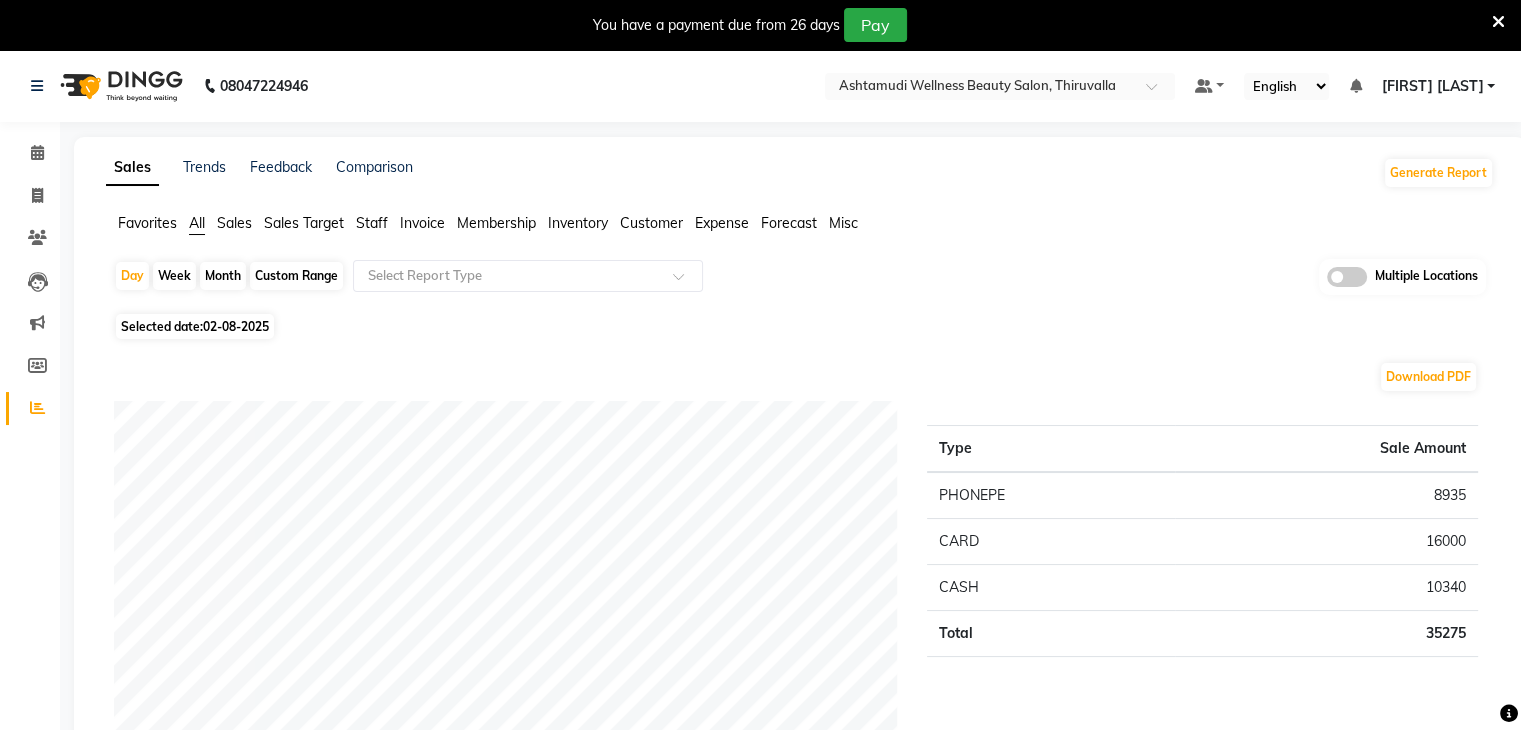scroll, scrollTop: 0, scrollLeft: 0, axis: both 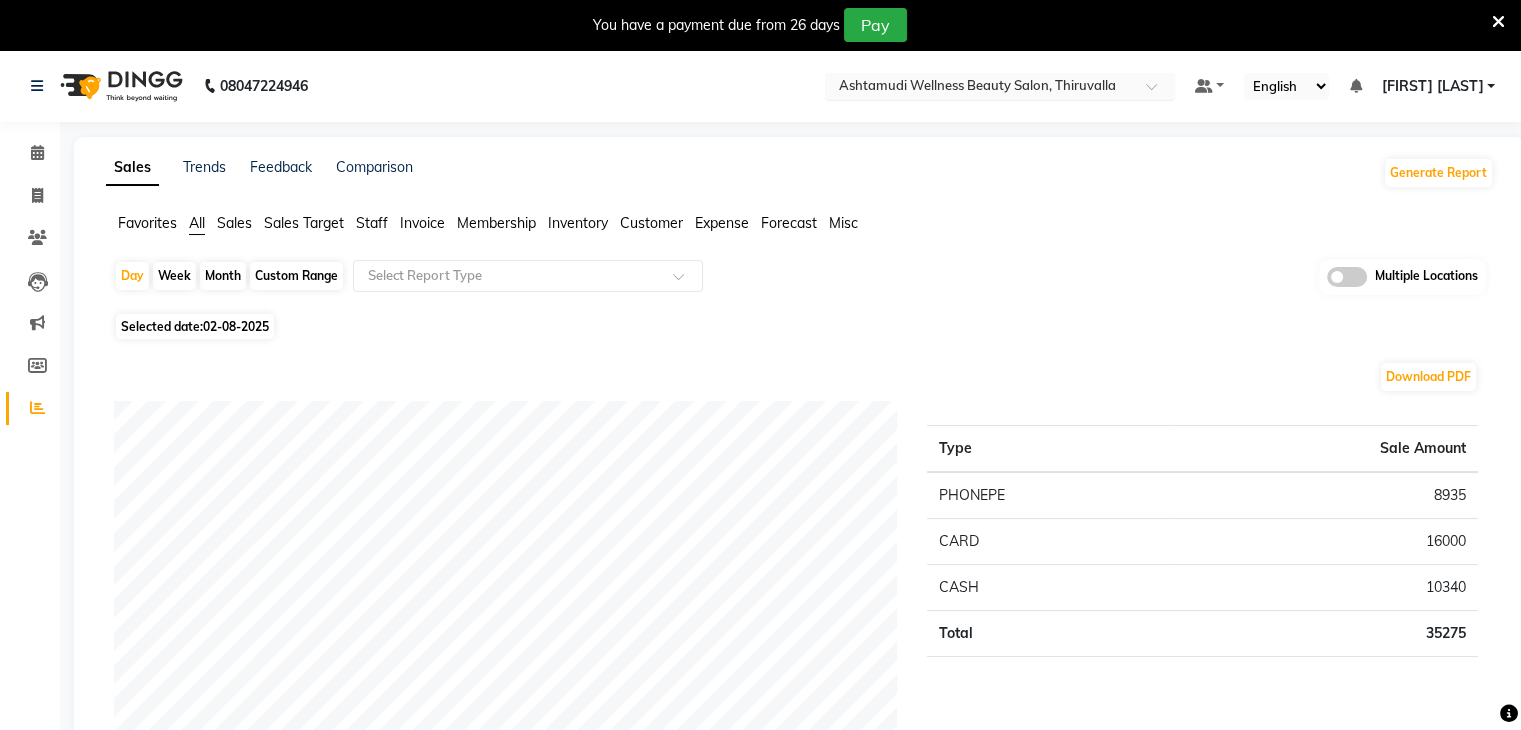 click at bounding box center [980, 88] 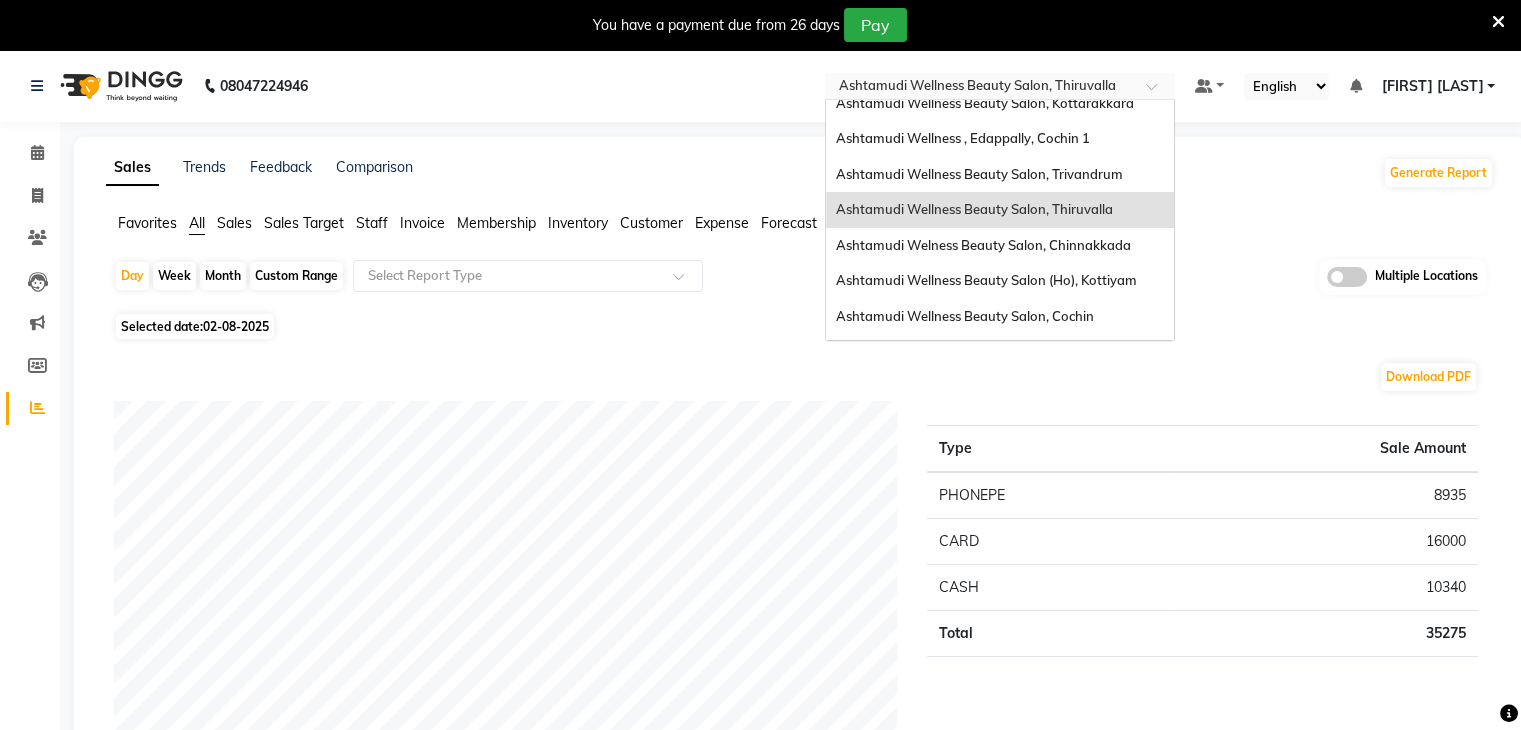 scroll, scrollTop: 112, scrollLeft: 0, axis: vertical 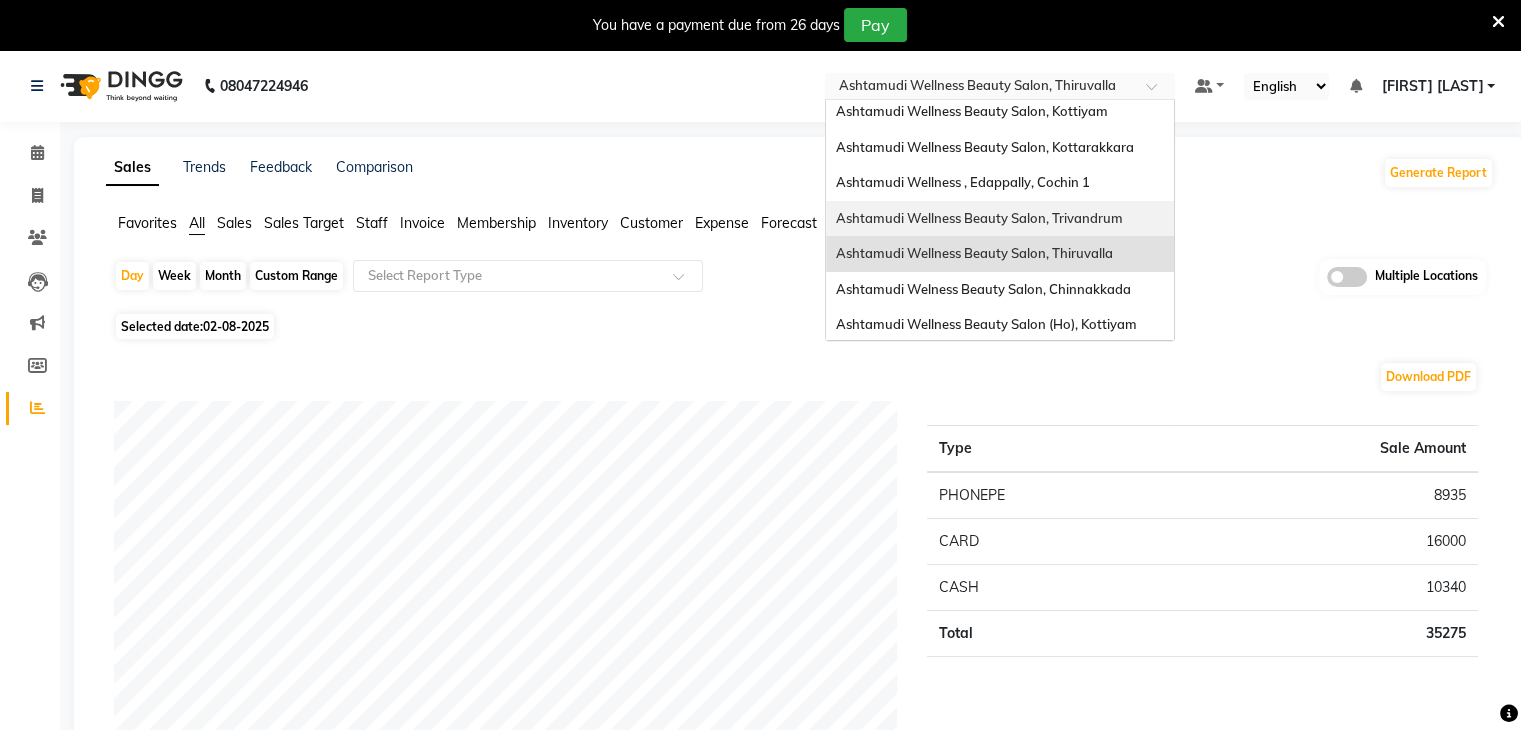 click on "Ashtamudi Wellness Beauty Salon, Trivandrum" at bounding box center (979, 218) 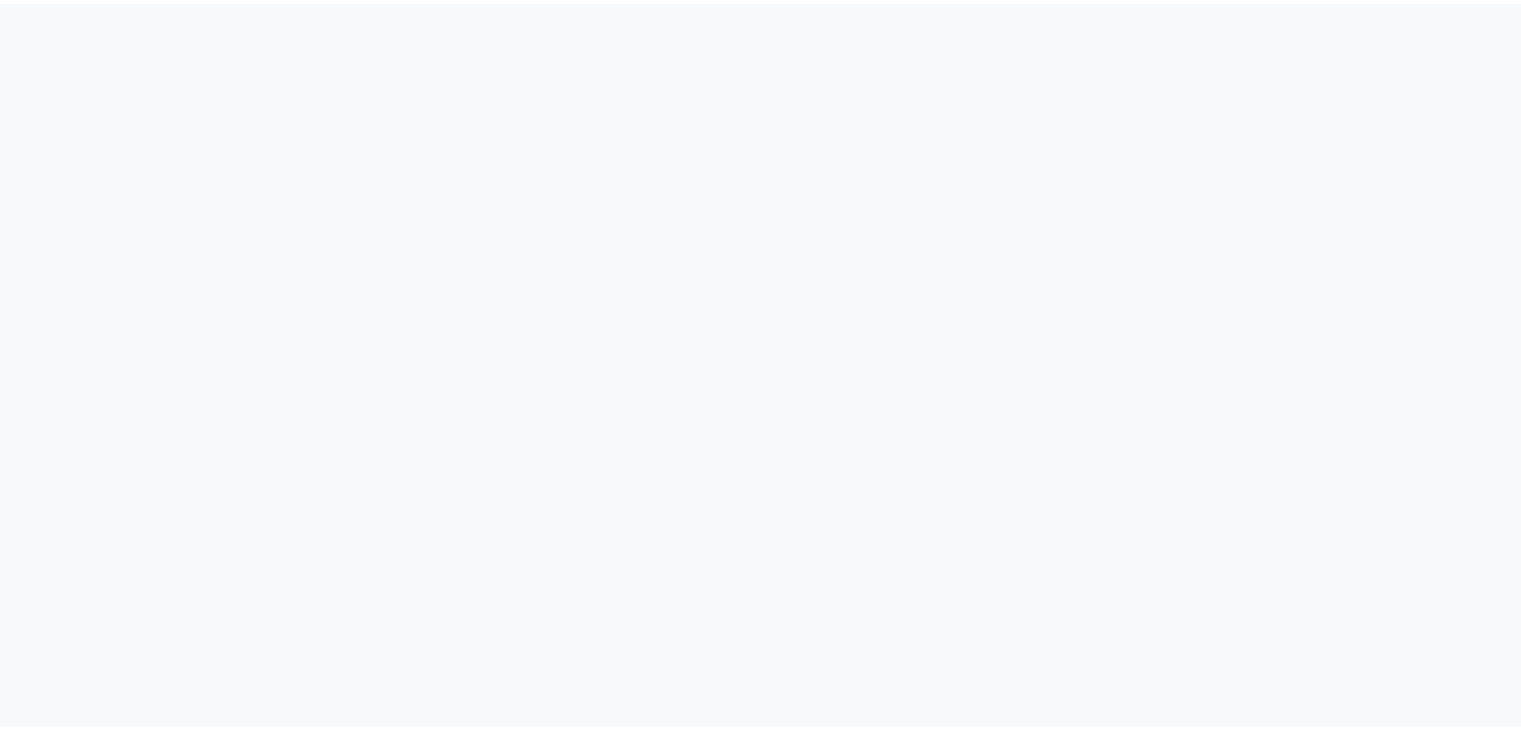 scroll, scrollTop: 0, scrollLeft: 0, axis: both 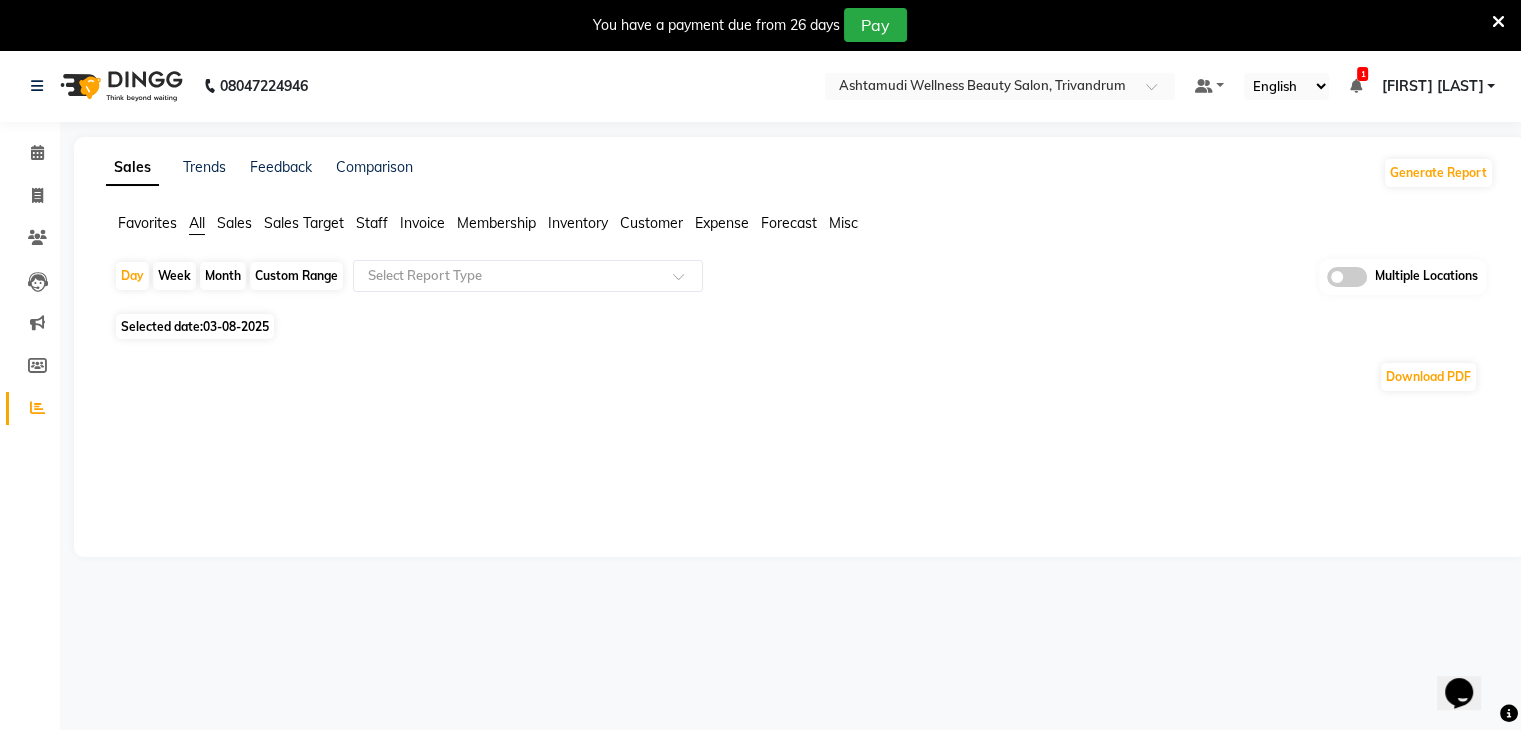 click on "03-08-2025" 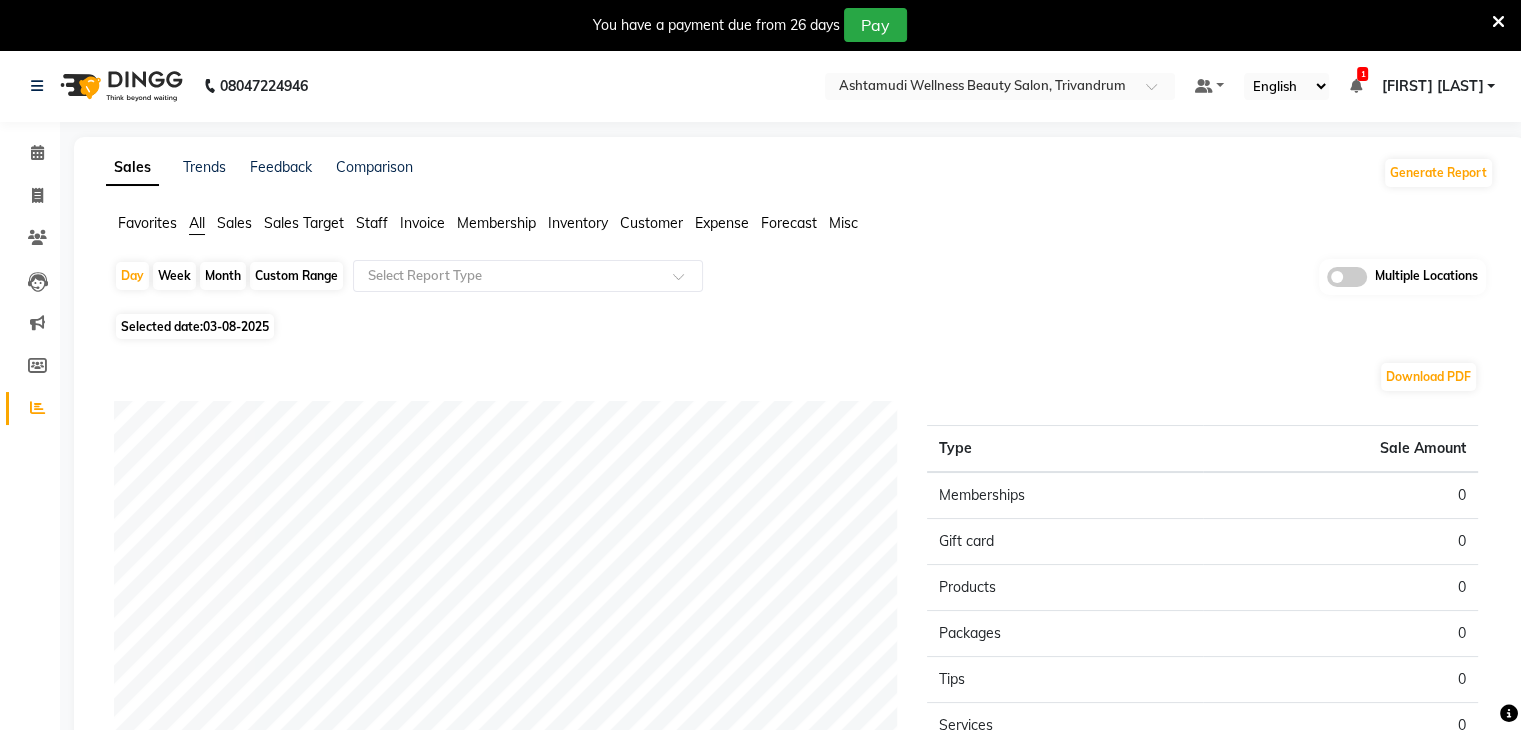 click on "03-08-2025" 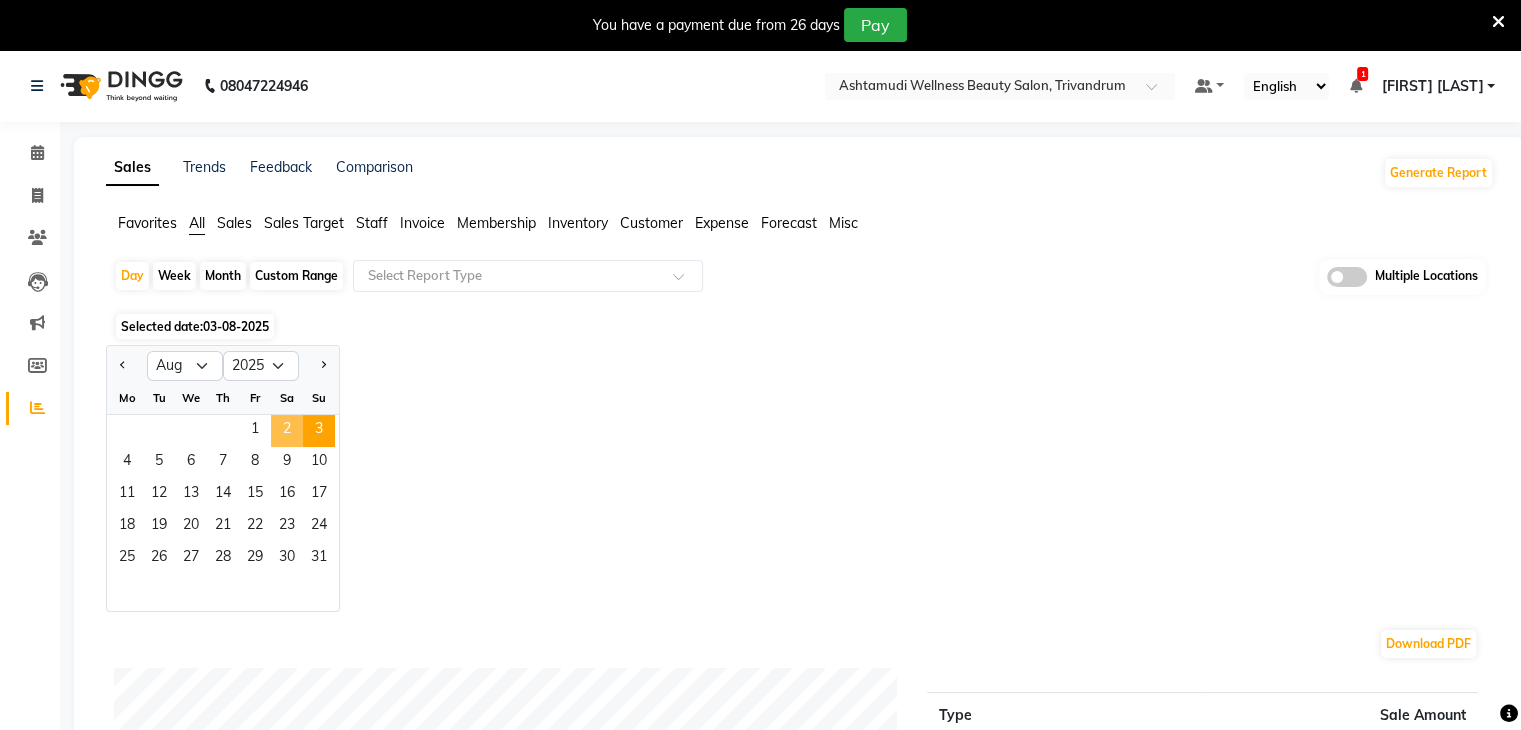 click on "2" 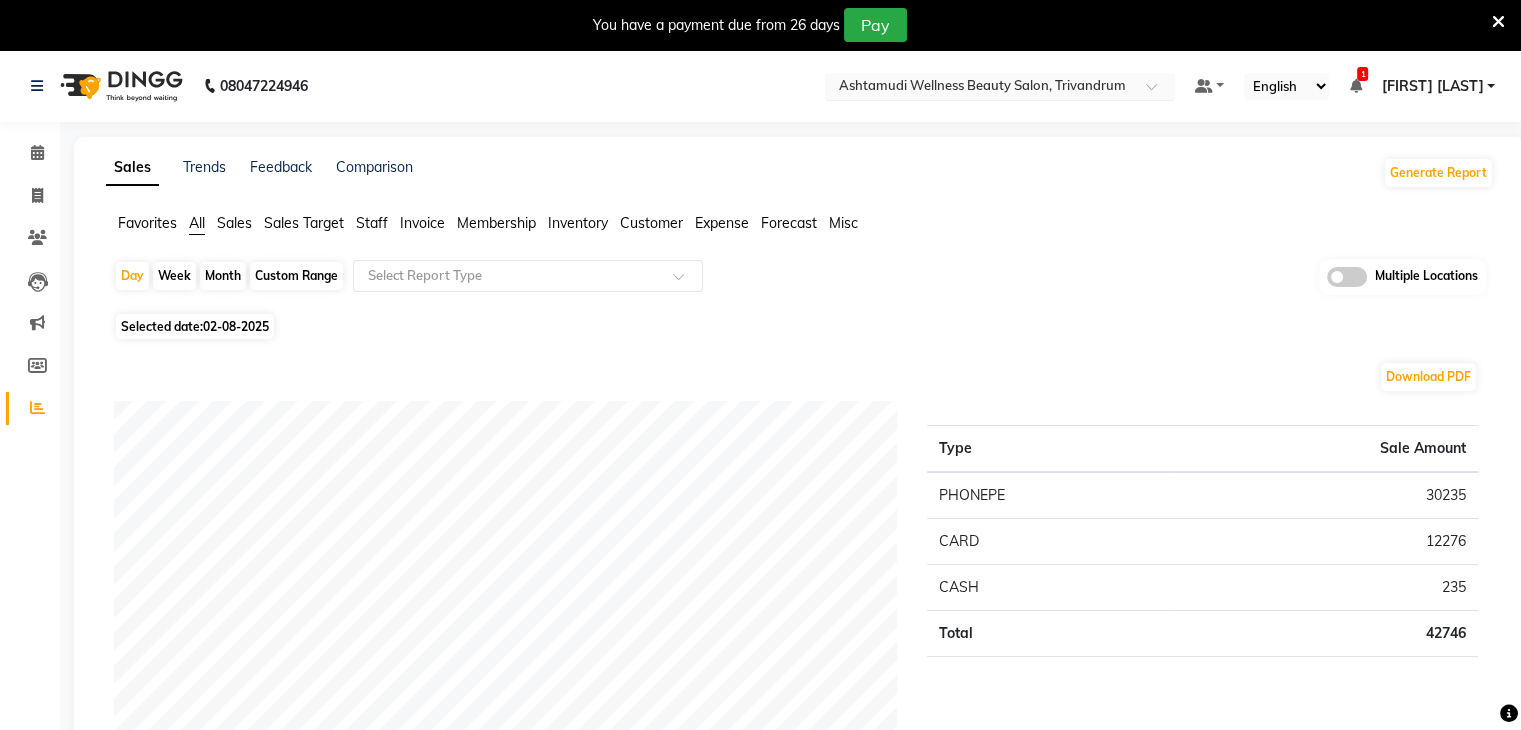 click at bounding box center [980, 88] 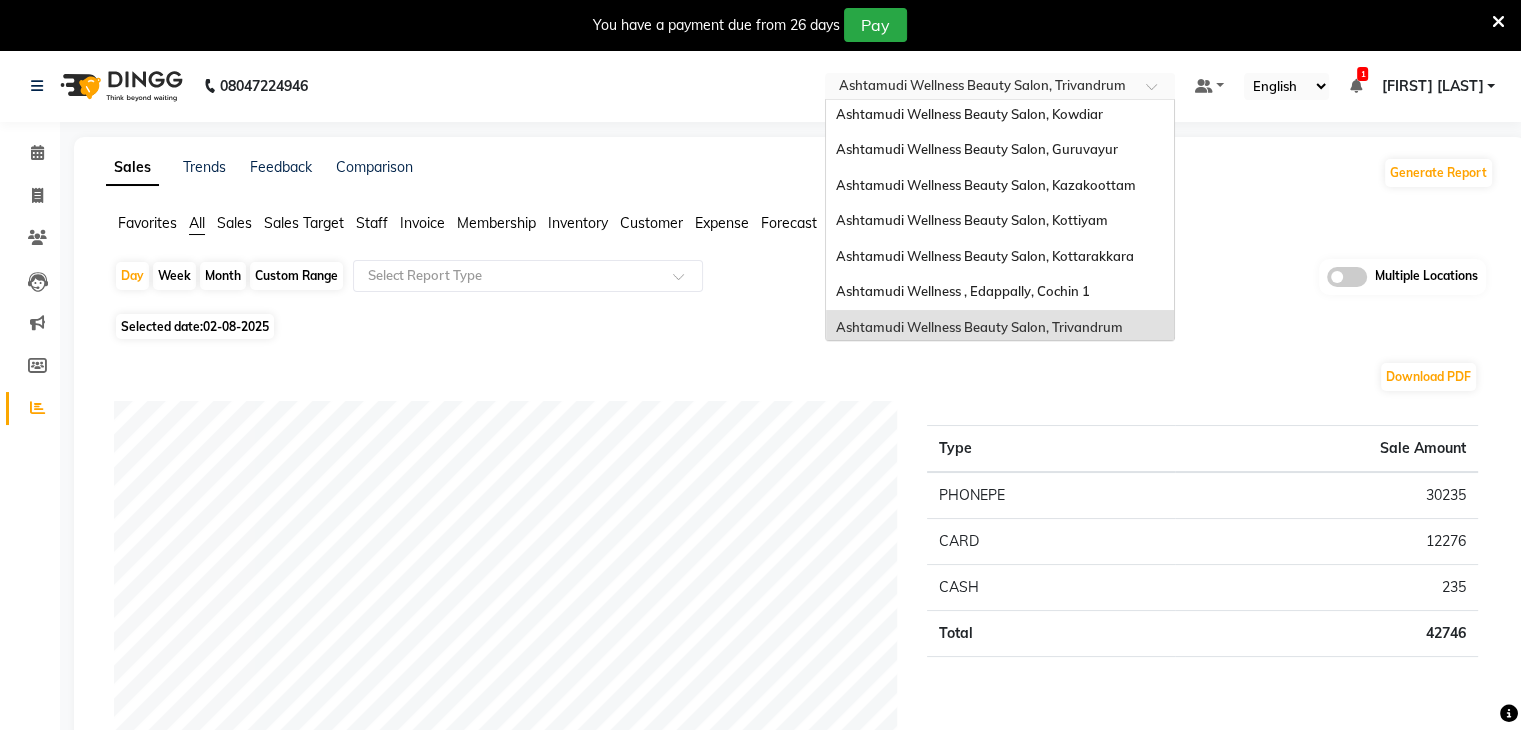 scroll, scrollTop: 0, scrollLeft: 0, axis: both 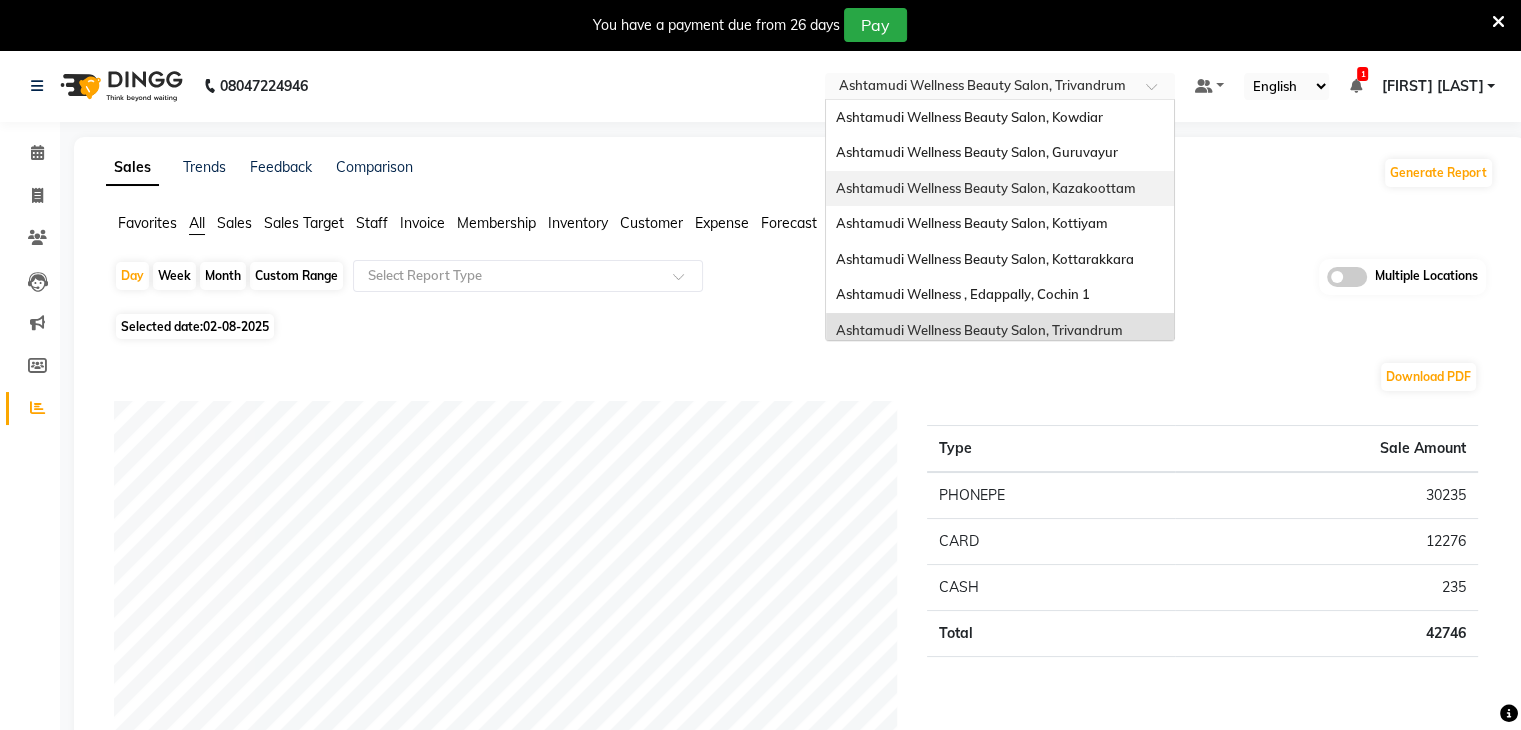 click on "Ashtamudi Wellness Beauty Salon, Kazakoottam" at bounding box center (986, 188) 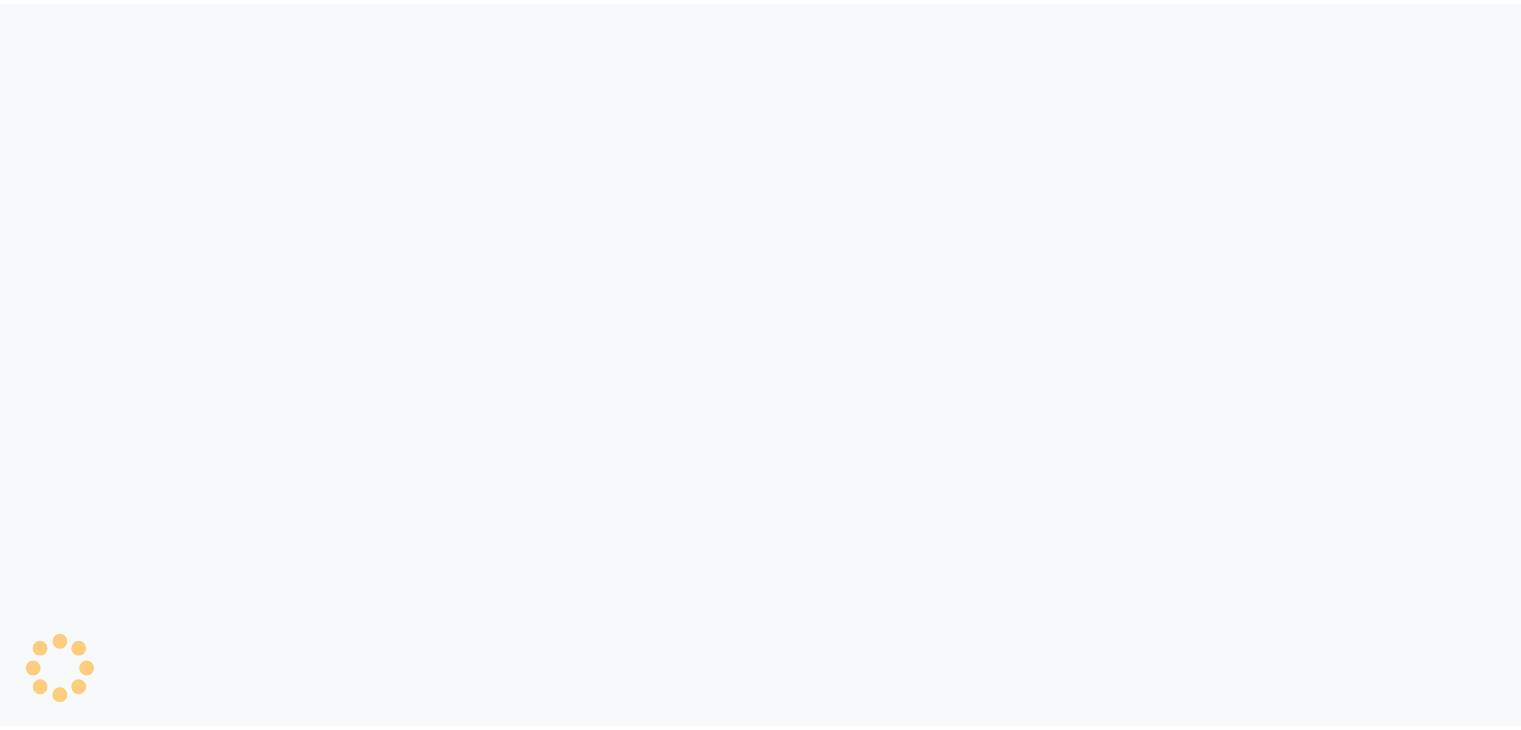 scroll, scrollTop: 0, scrollLeft: 0, axis: both 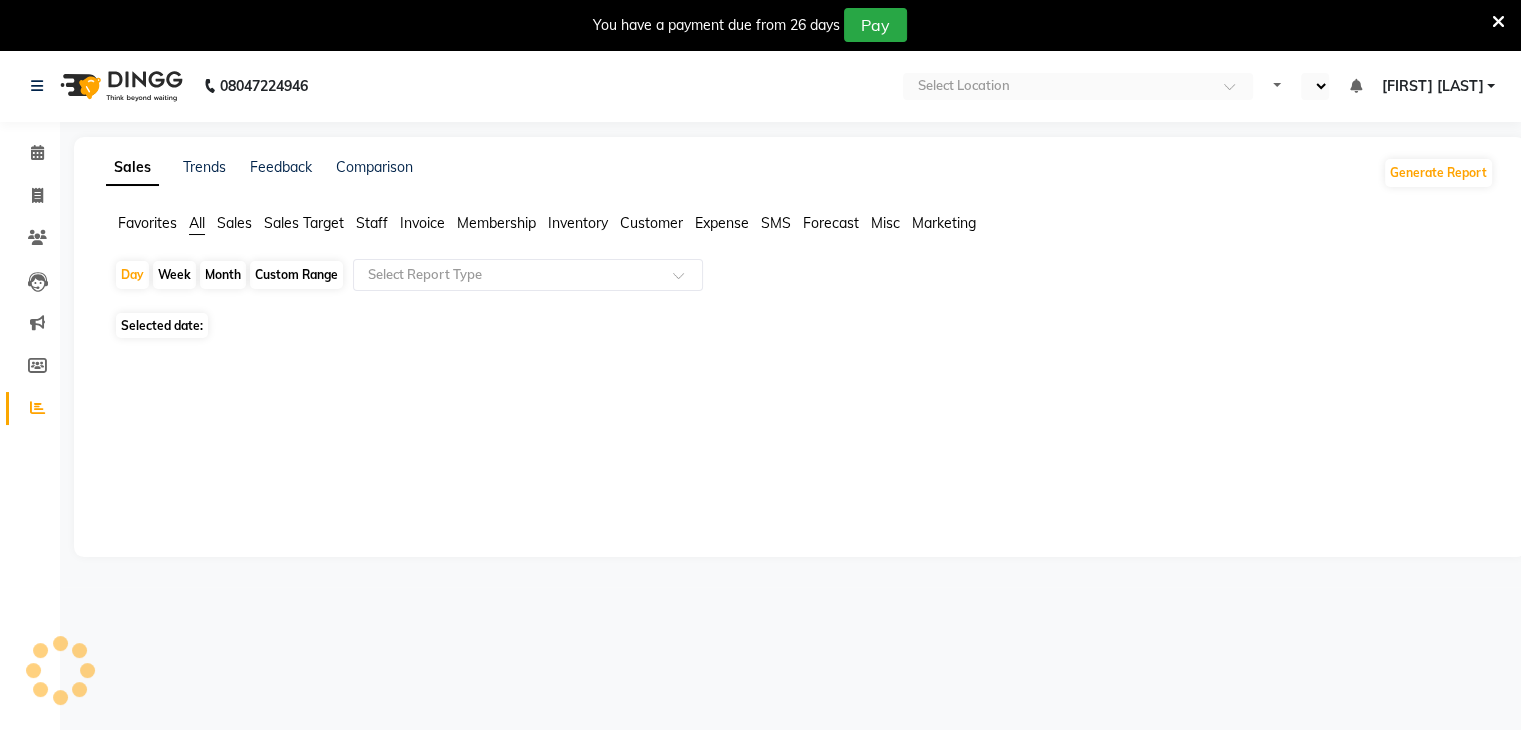 select on "en" 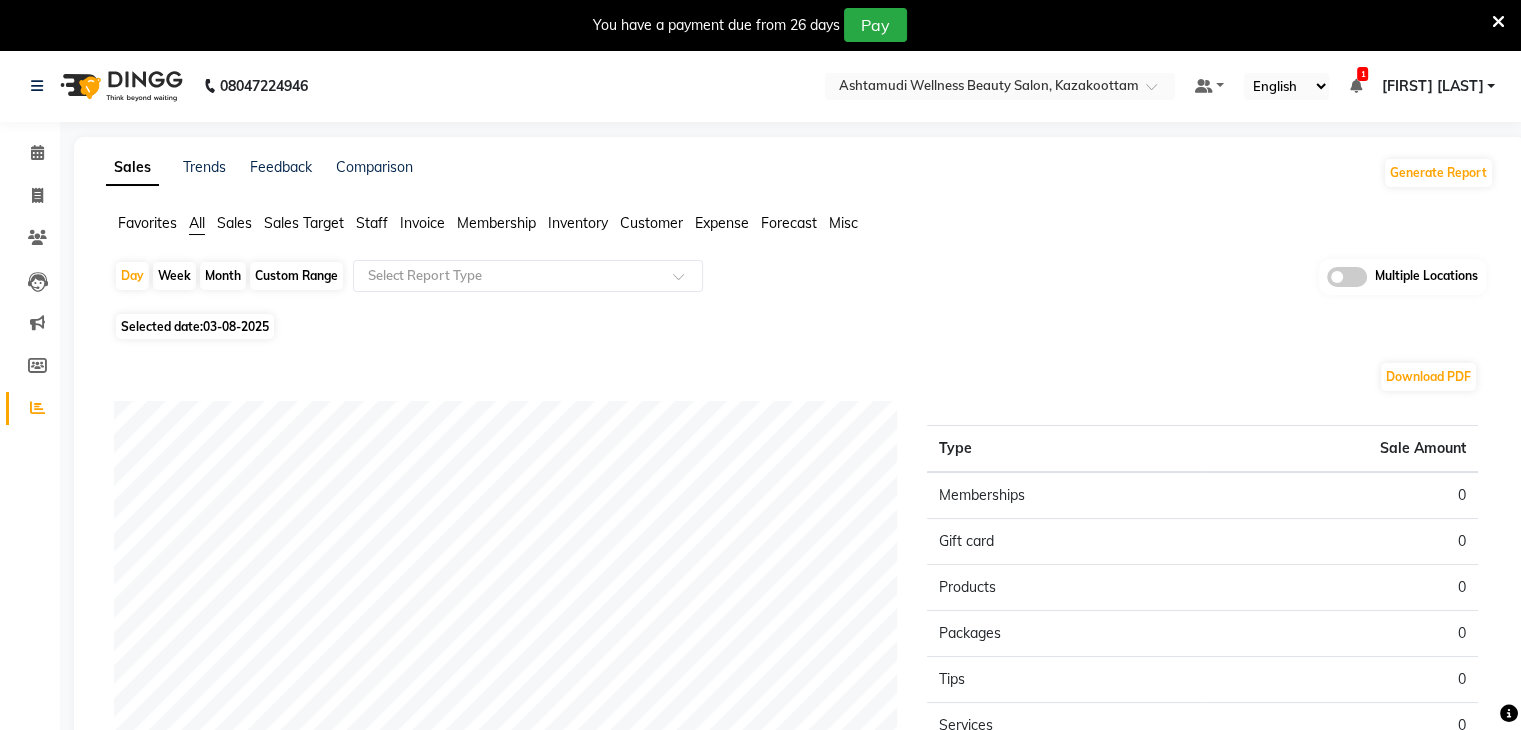 click on "03-08-2025" 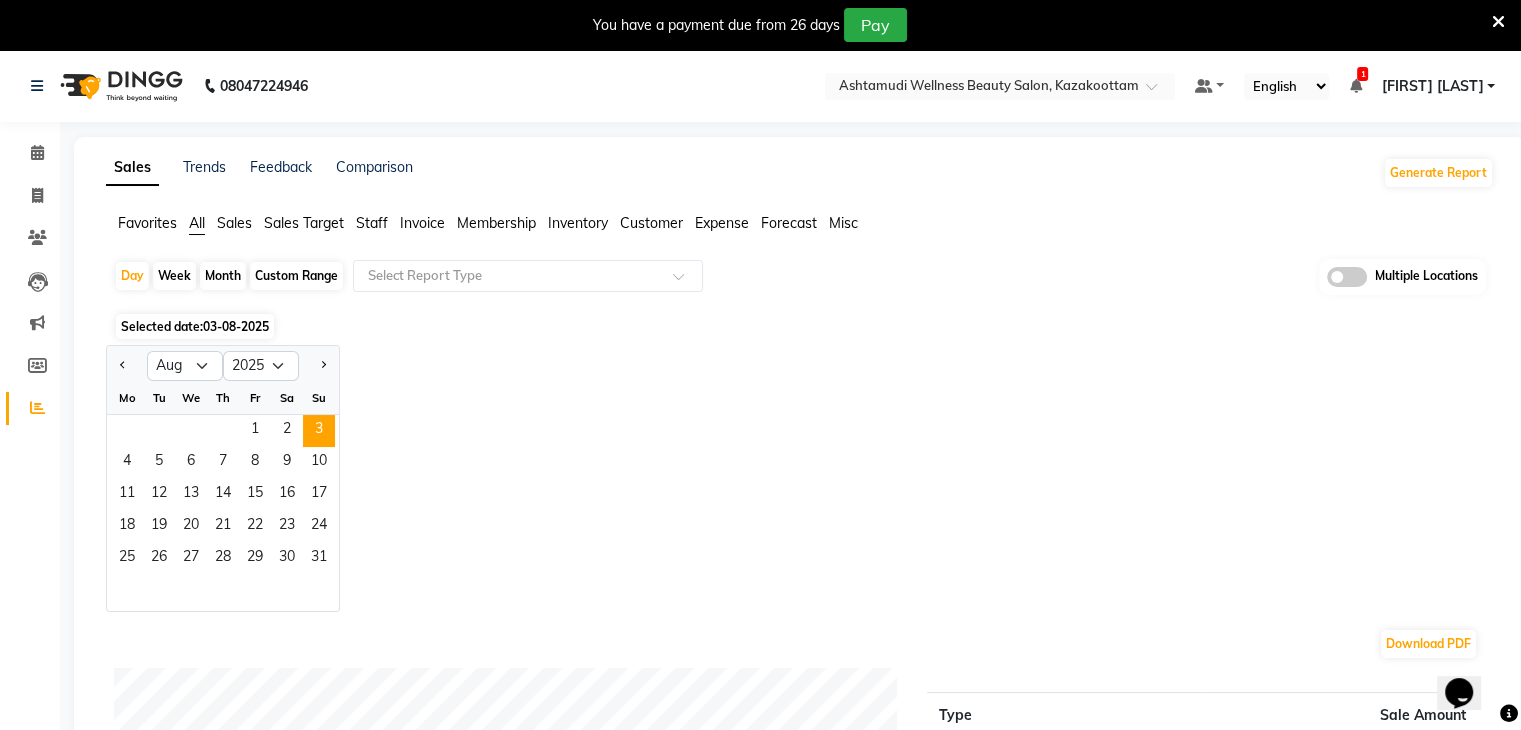 scroll, scrollTop: 0, scrollLeft: 0, axis: both 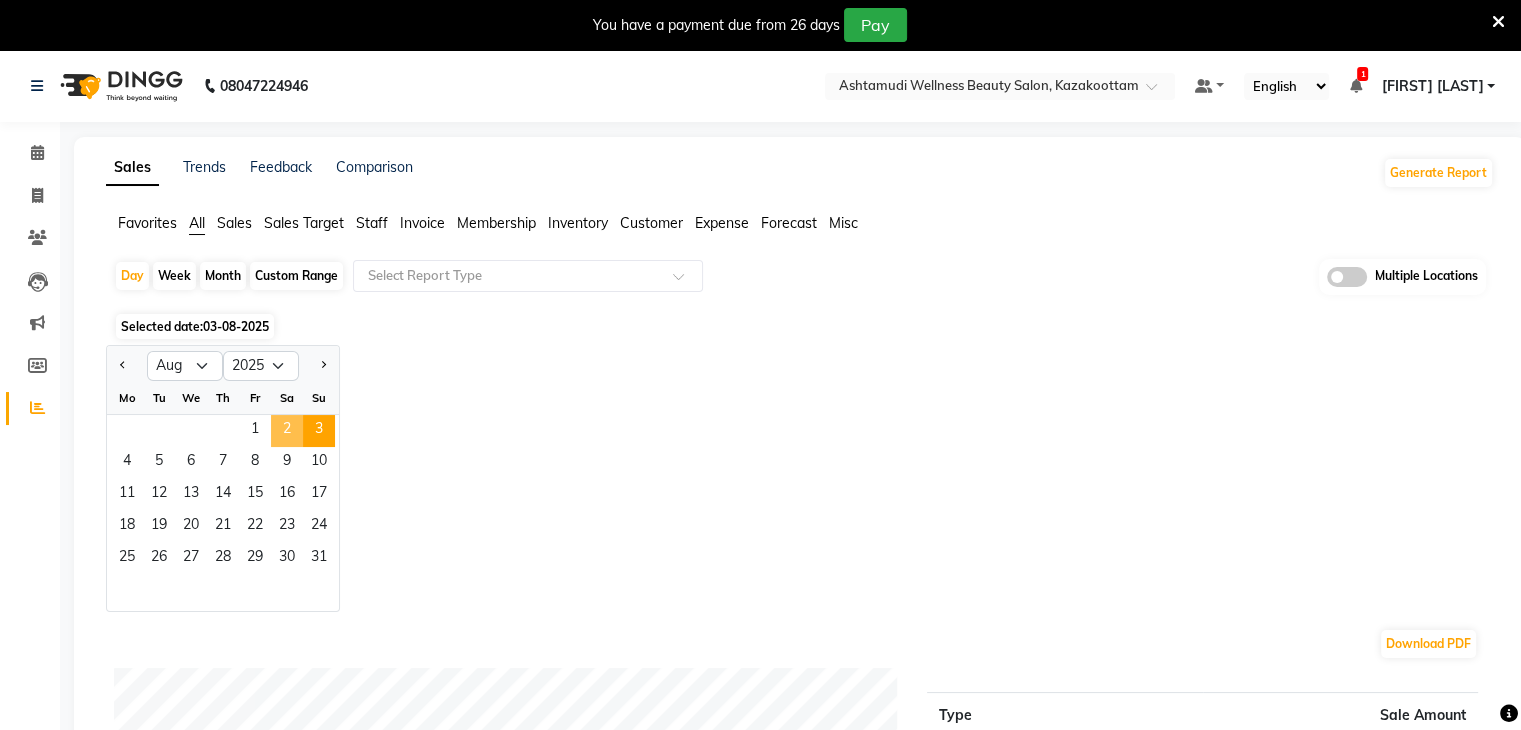 click on "2" 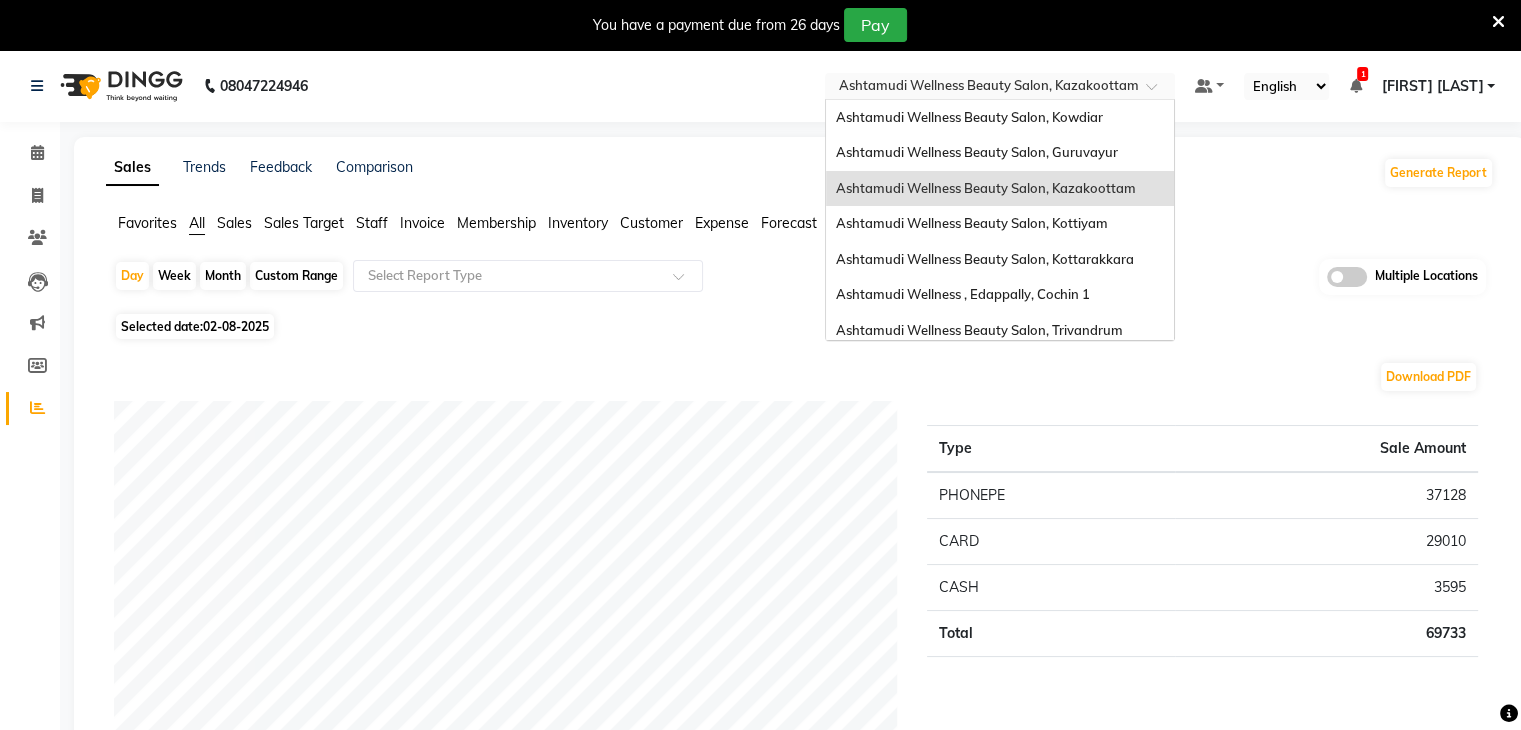 click at bounding box center (980, 88) 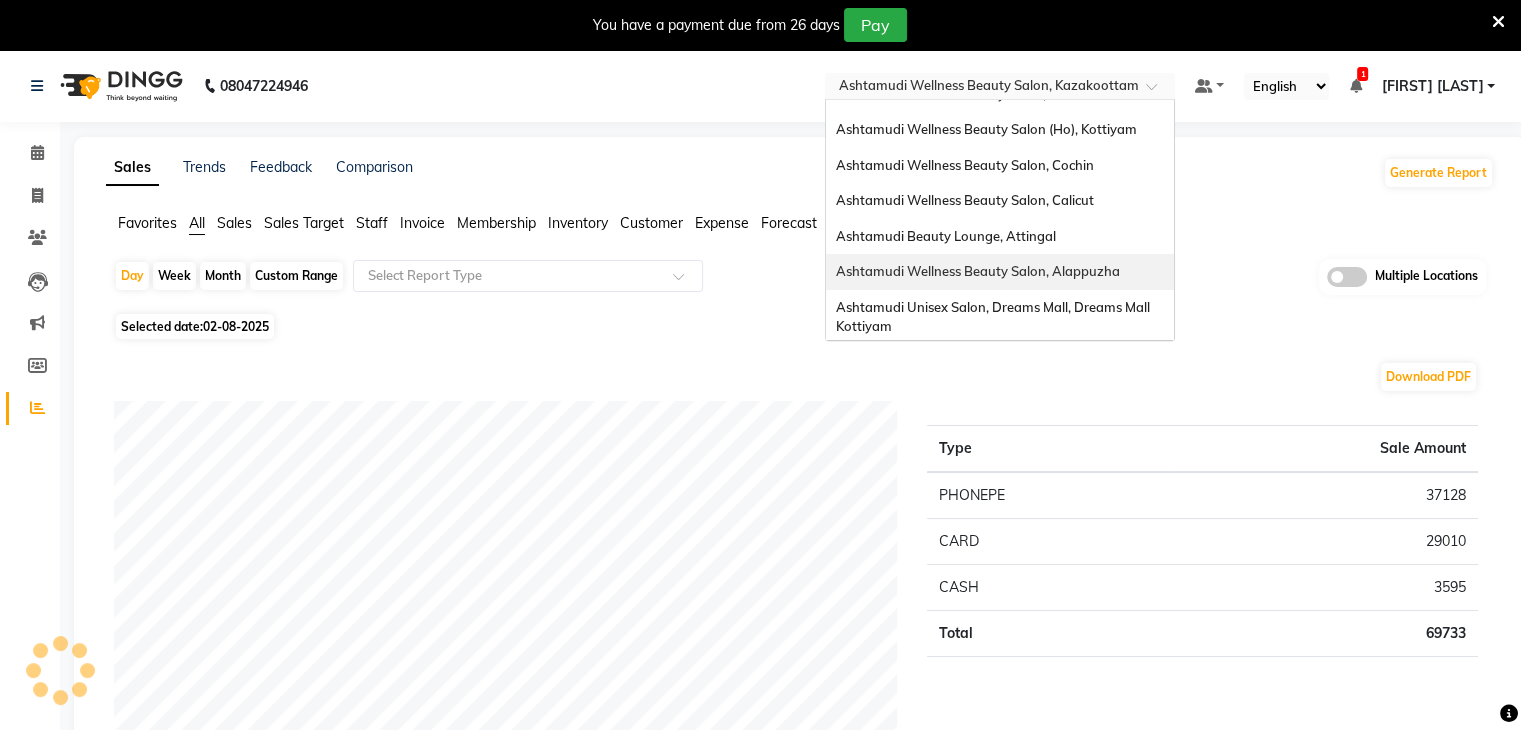 scroll, scrollTop: 312, scrollLeft: 0, axis: vertical 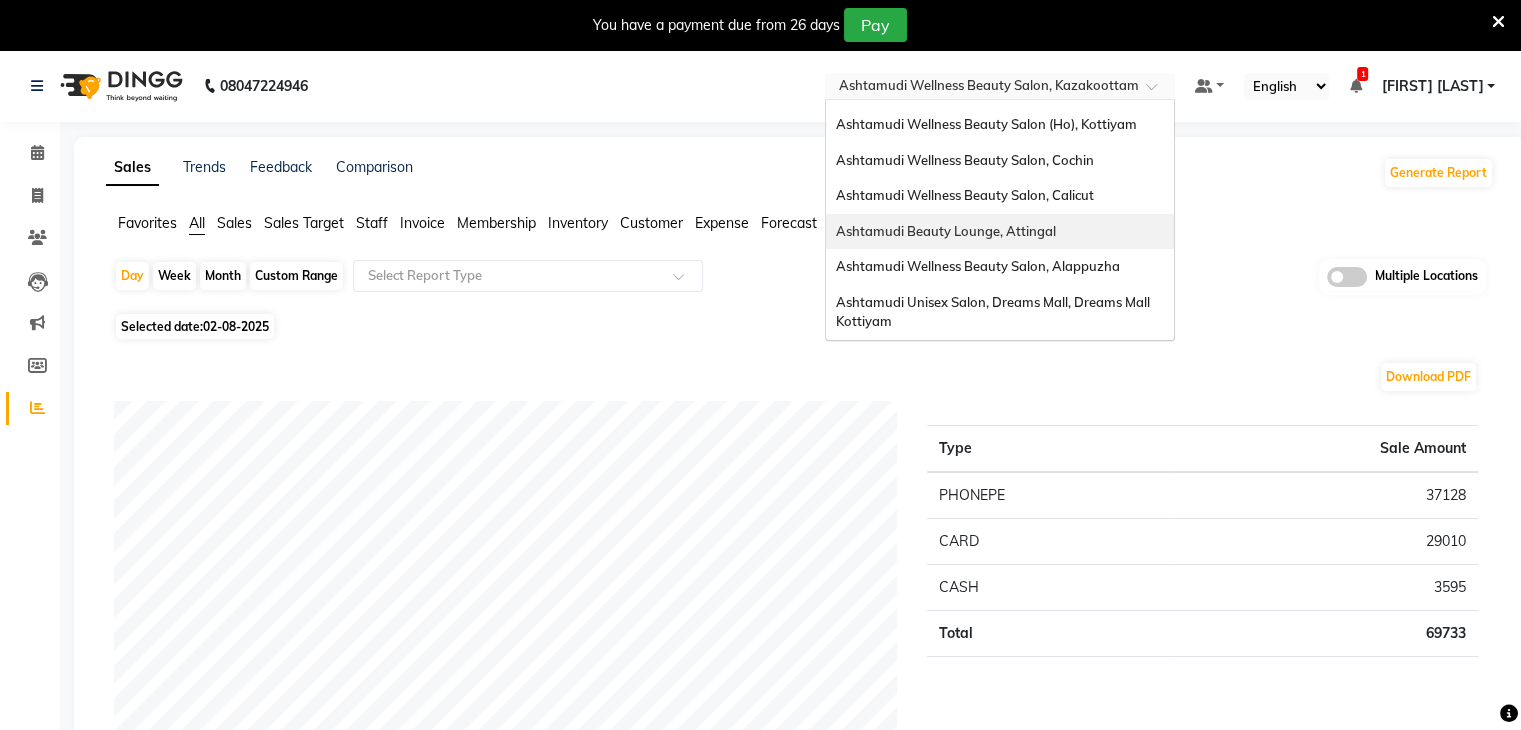 click on "Ashtamudi Beauty Lounge, Attingal" at bounding box center [1000, 232] 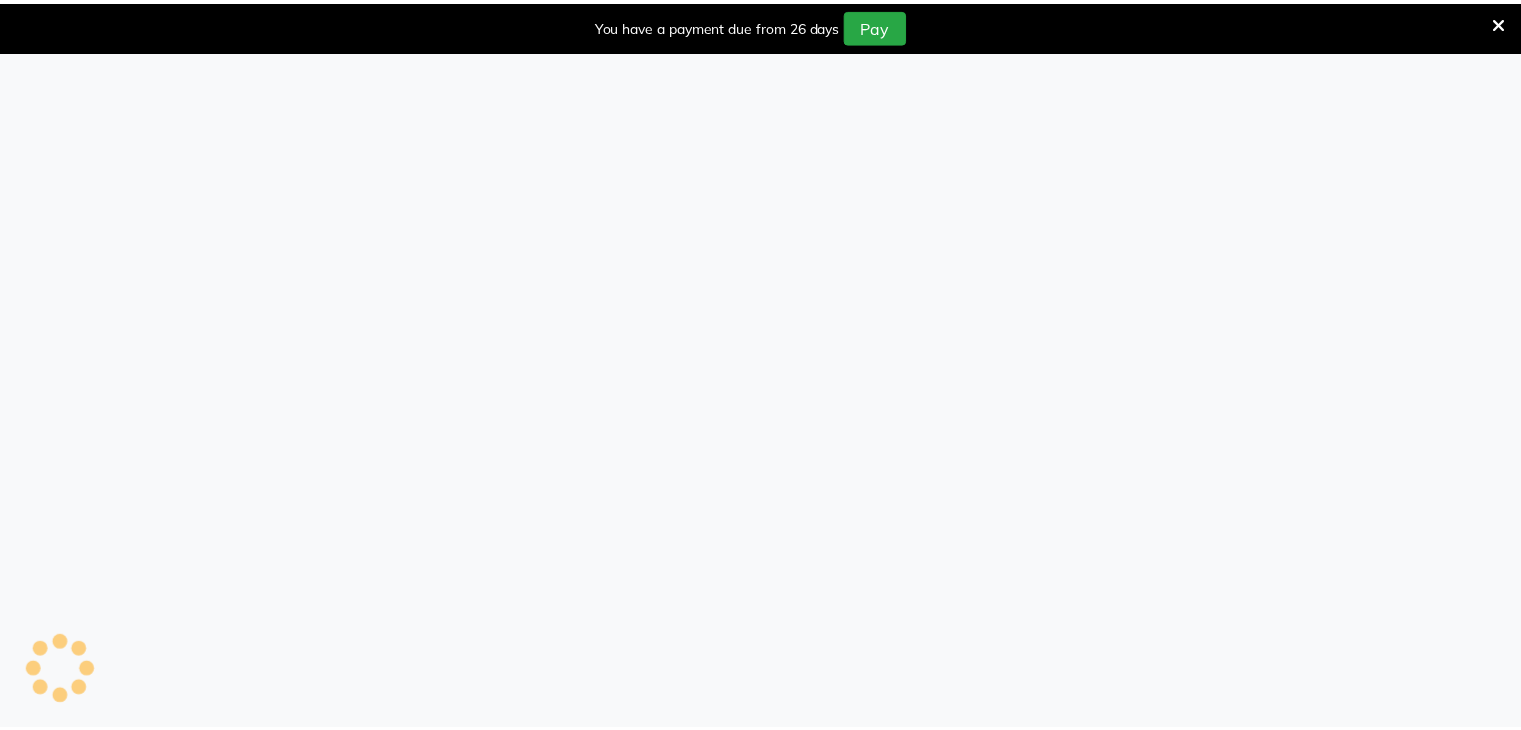 scroll, scrollTop: 0, scrollLeft: 0, axis: both 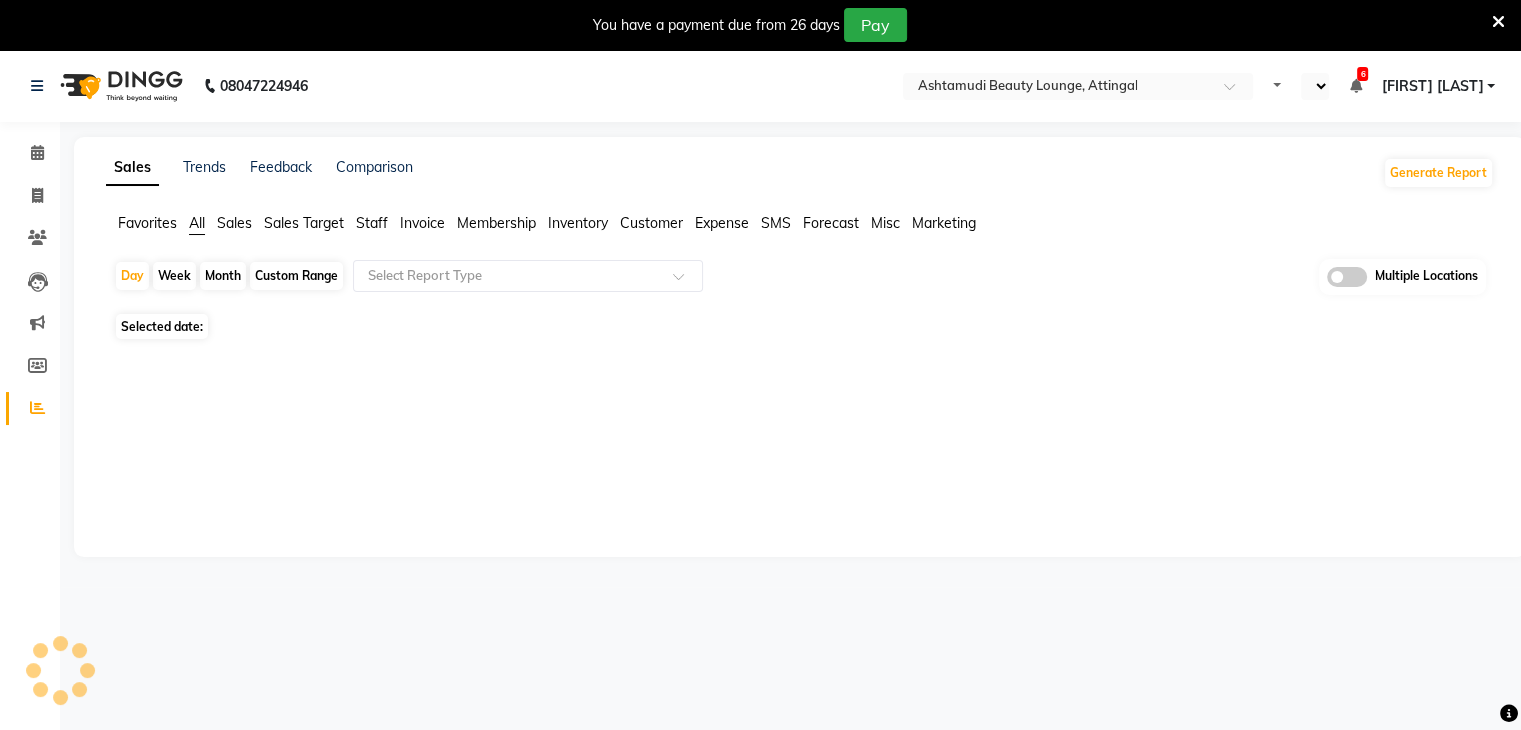 select on "en" 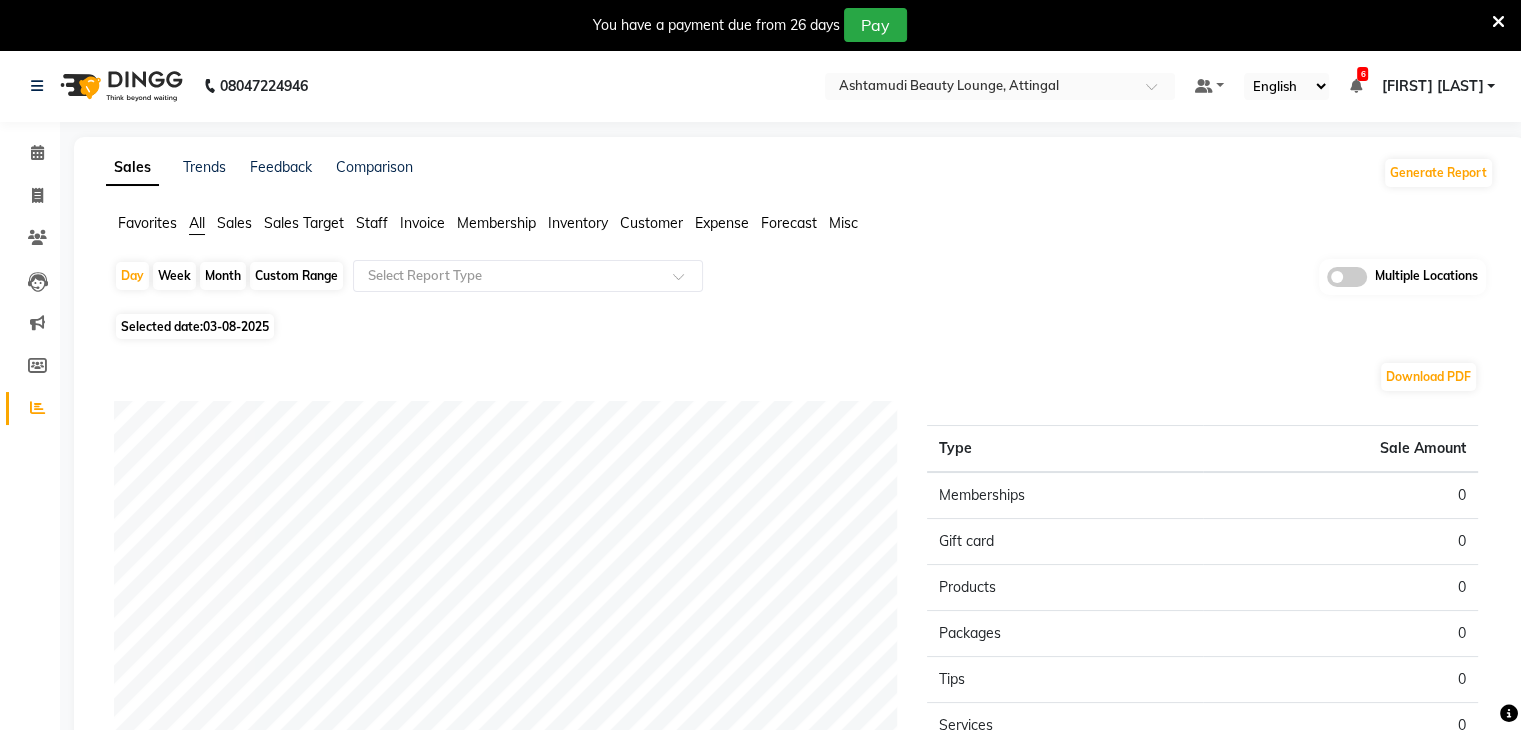 click on "03-08-2025" 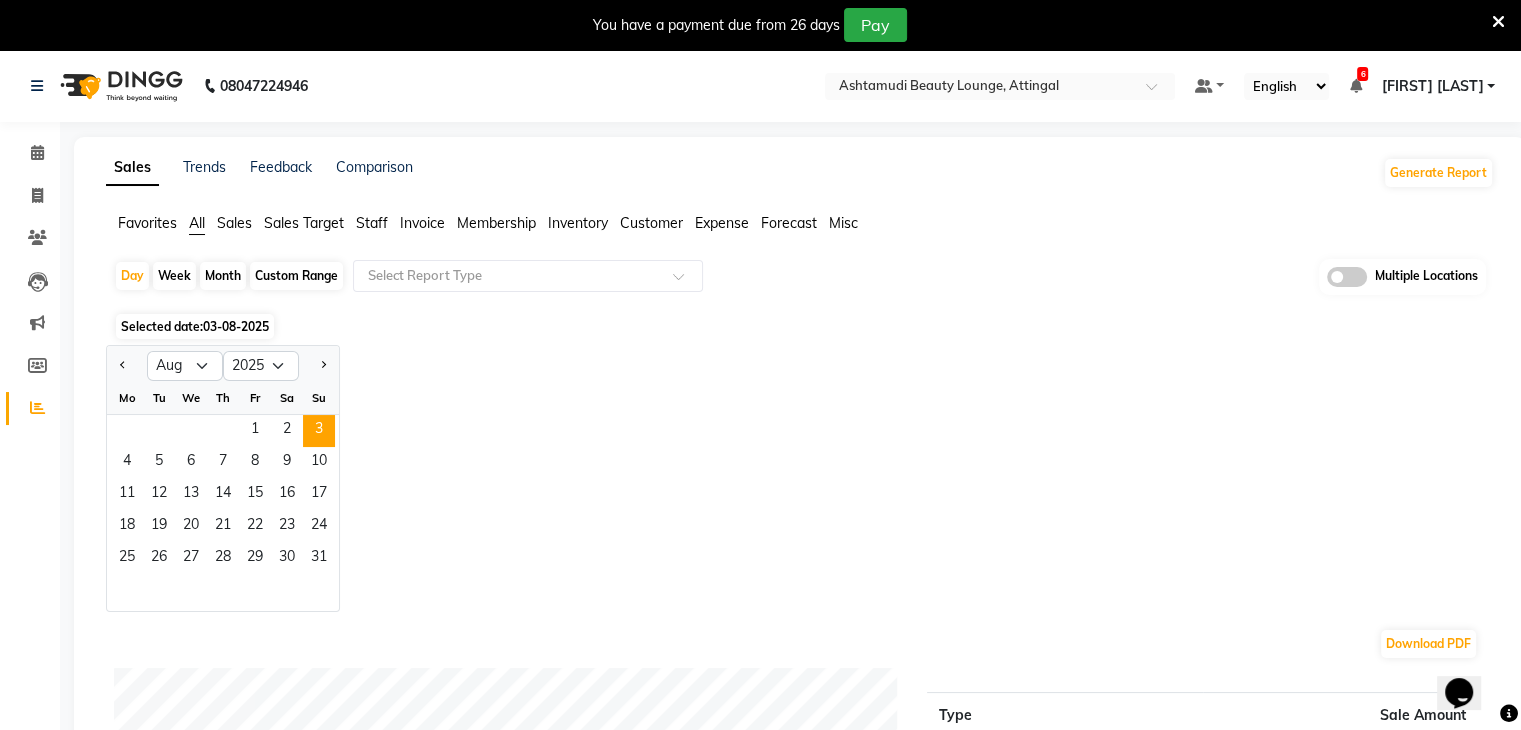 scroll, scrollTop: 0, scrollLeft: 0, axis: both 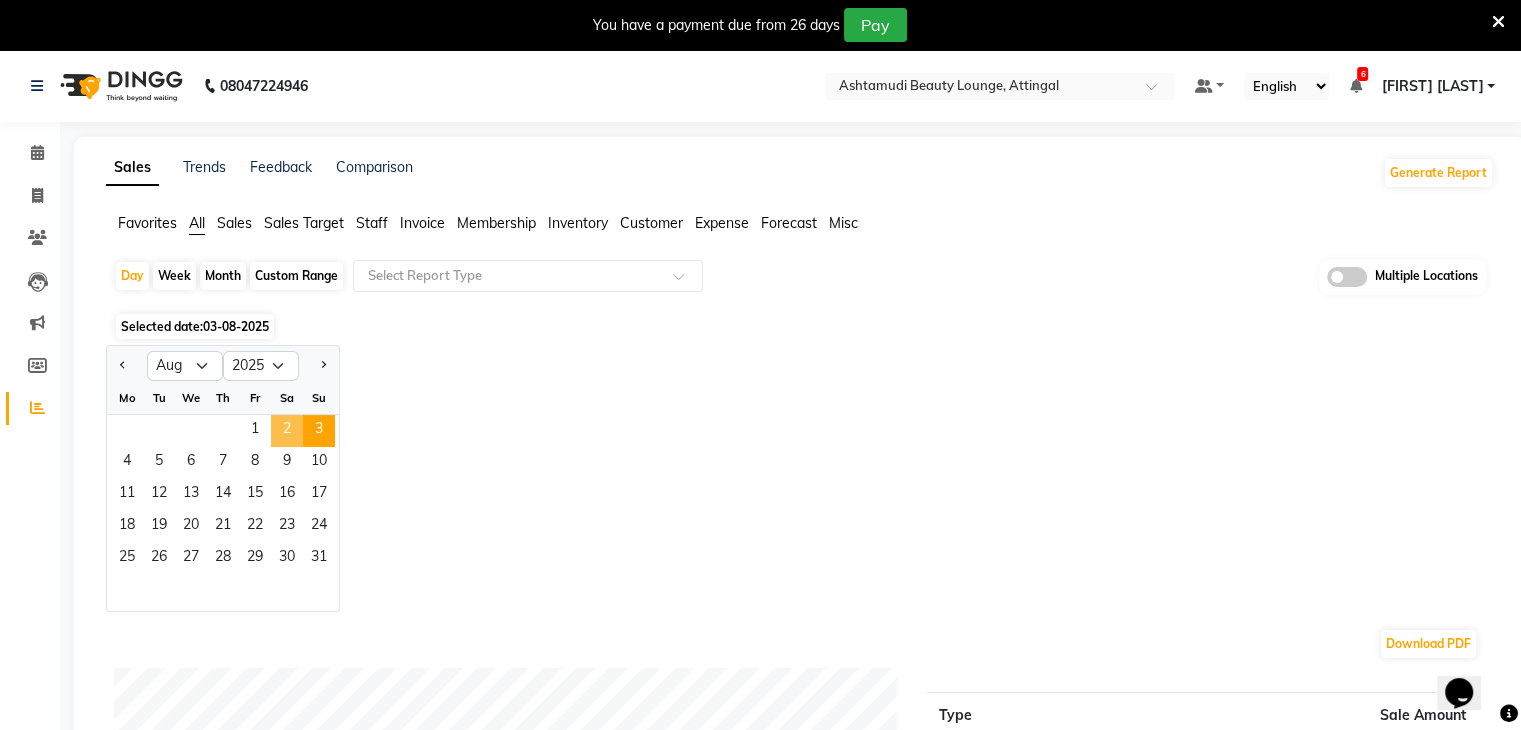 click on "2" 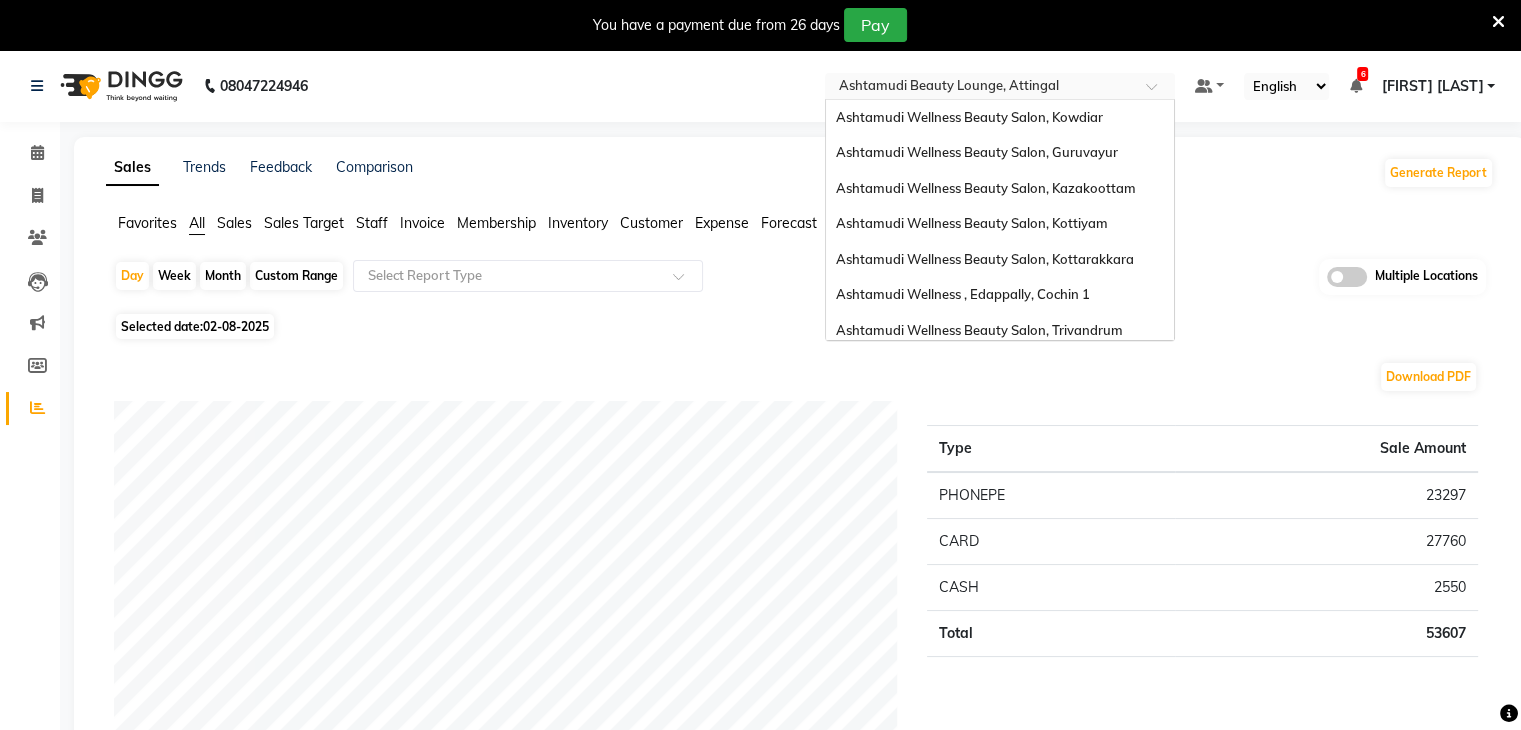 click at bounding box center [980, 88] 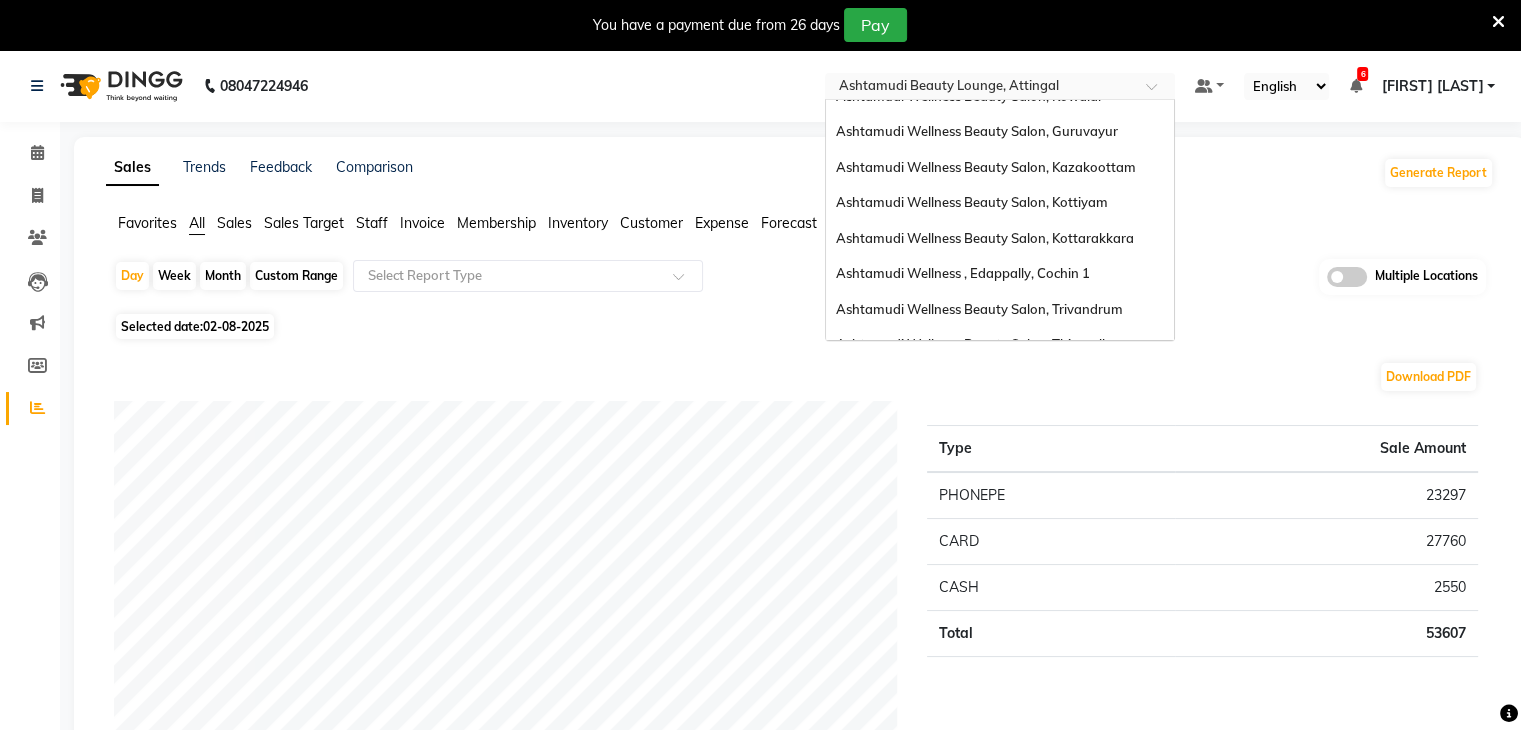 scroll, scrollTop: 0, scrollLeft: 0, axis: both 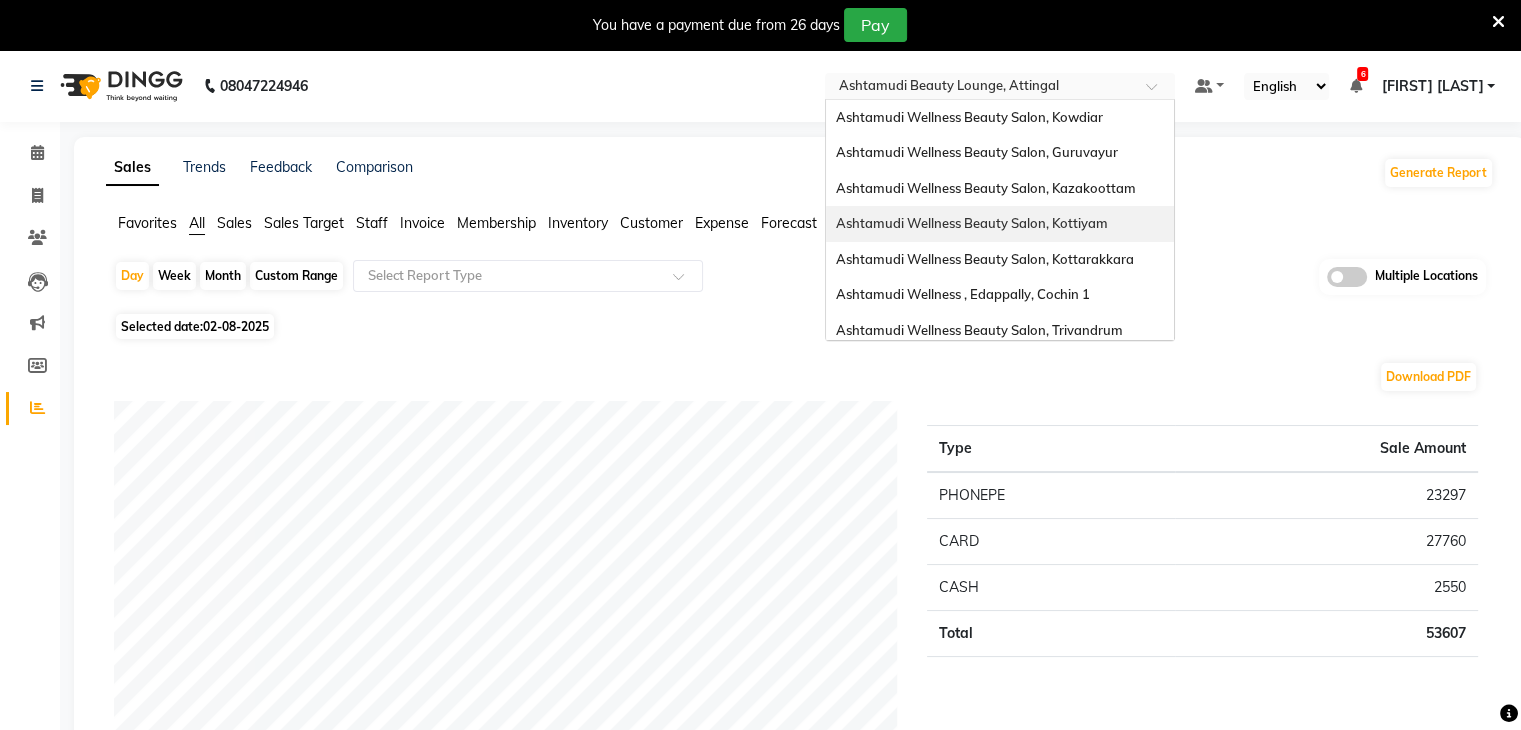click on "Ashtamudi Wellness Beauty Salon, Kottiyam" at bounding box center (972, 223) 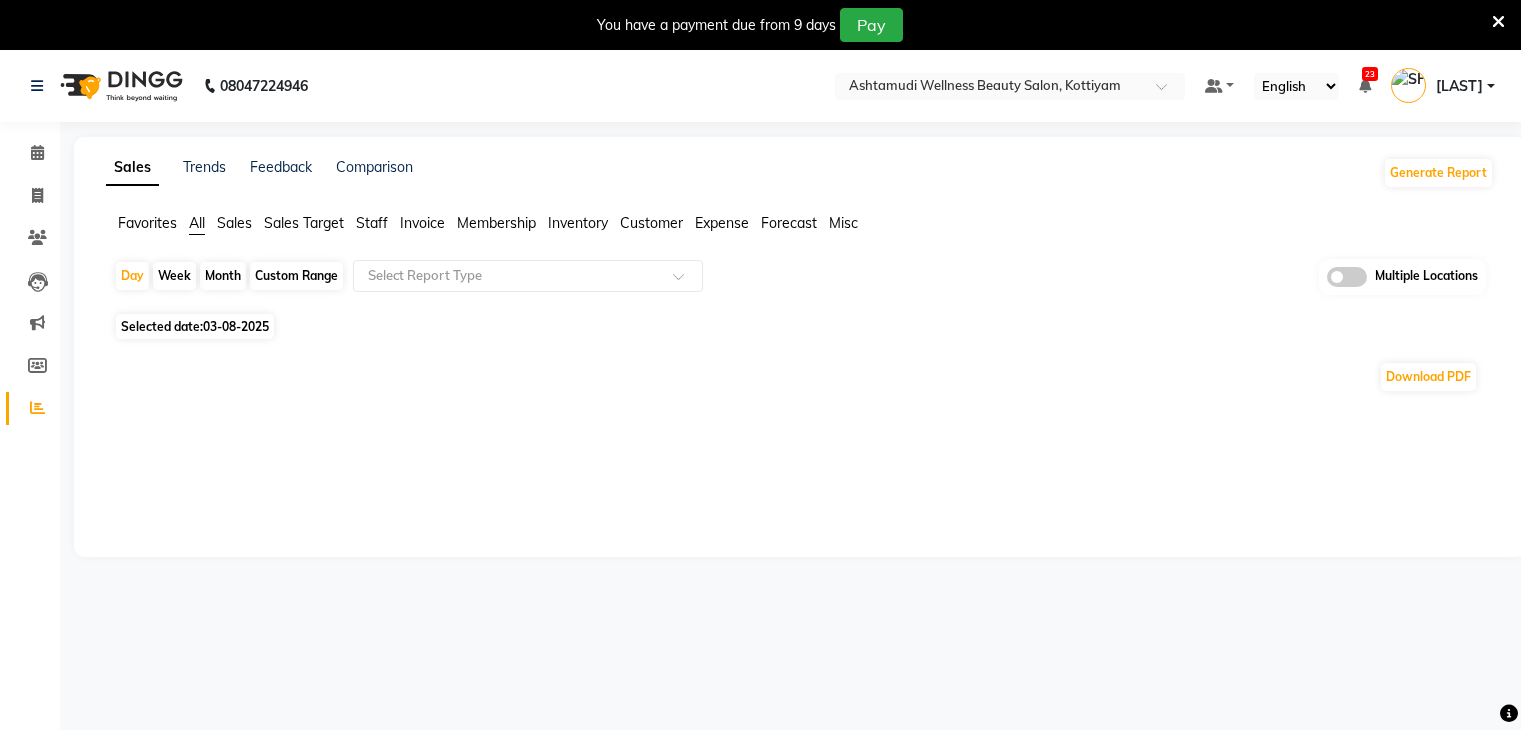 scroll, scrollTop: 0, scrollLeft: 0, axis: both 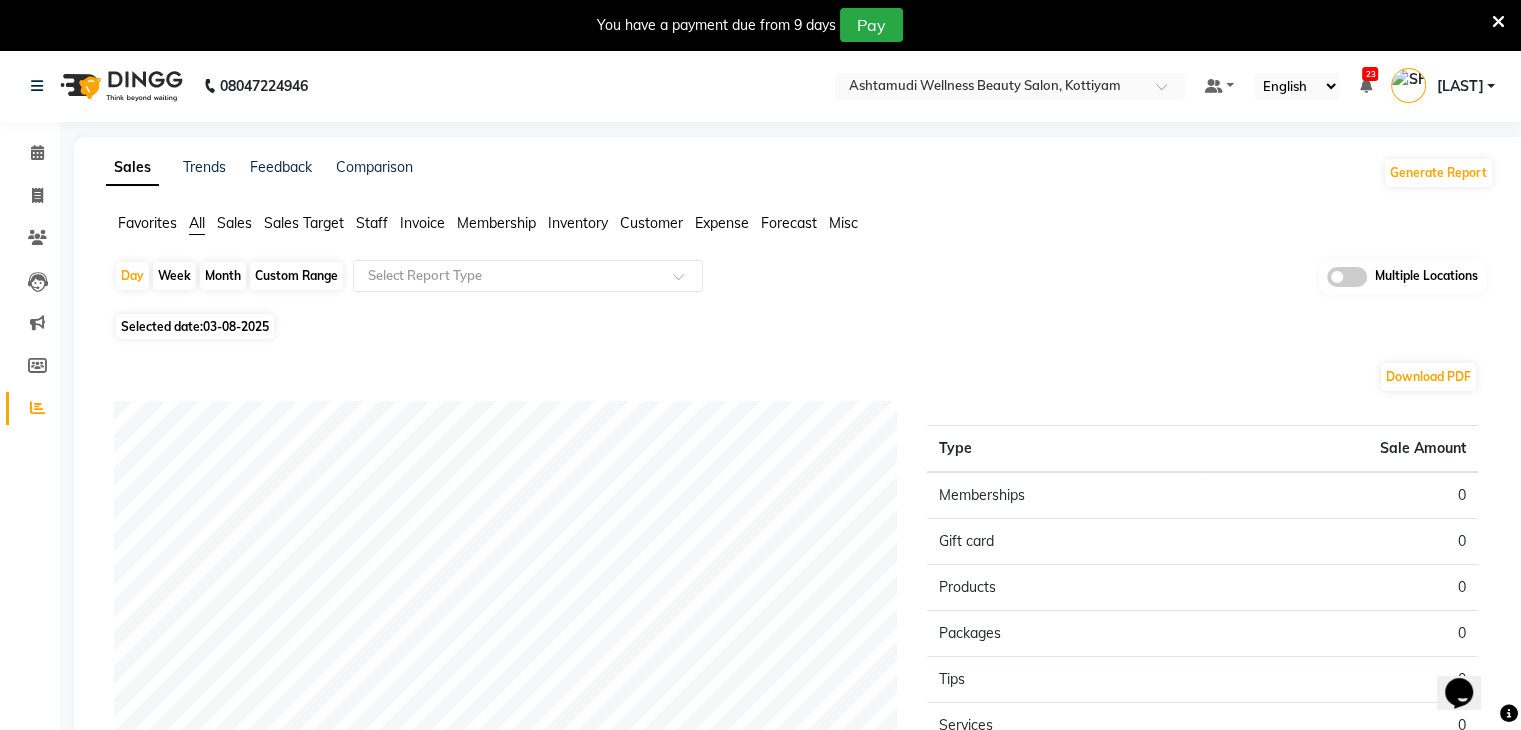 click on "Selected date:  03-08-2025" 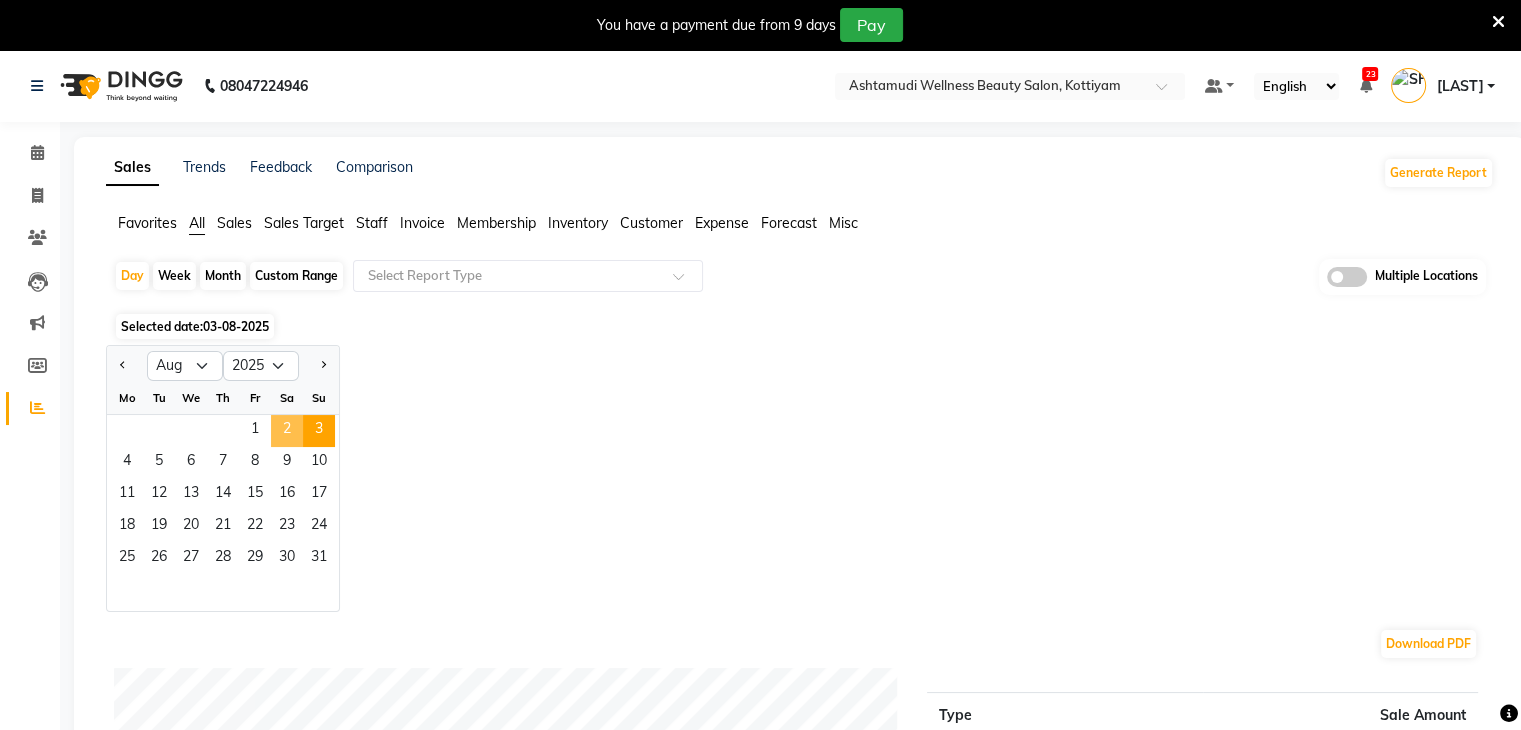 click on "2" 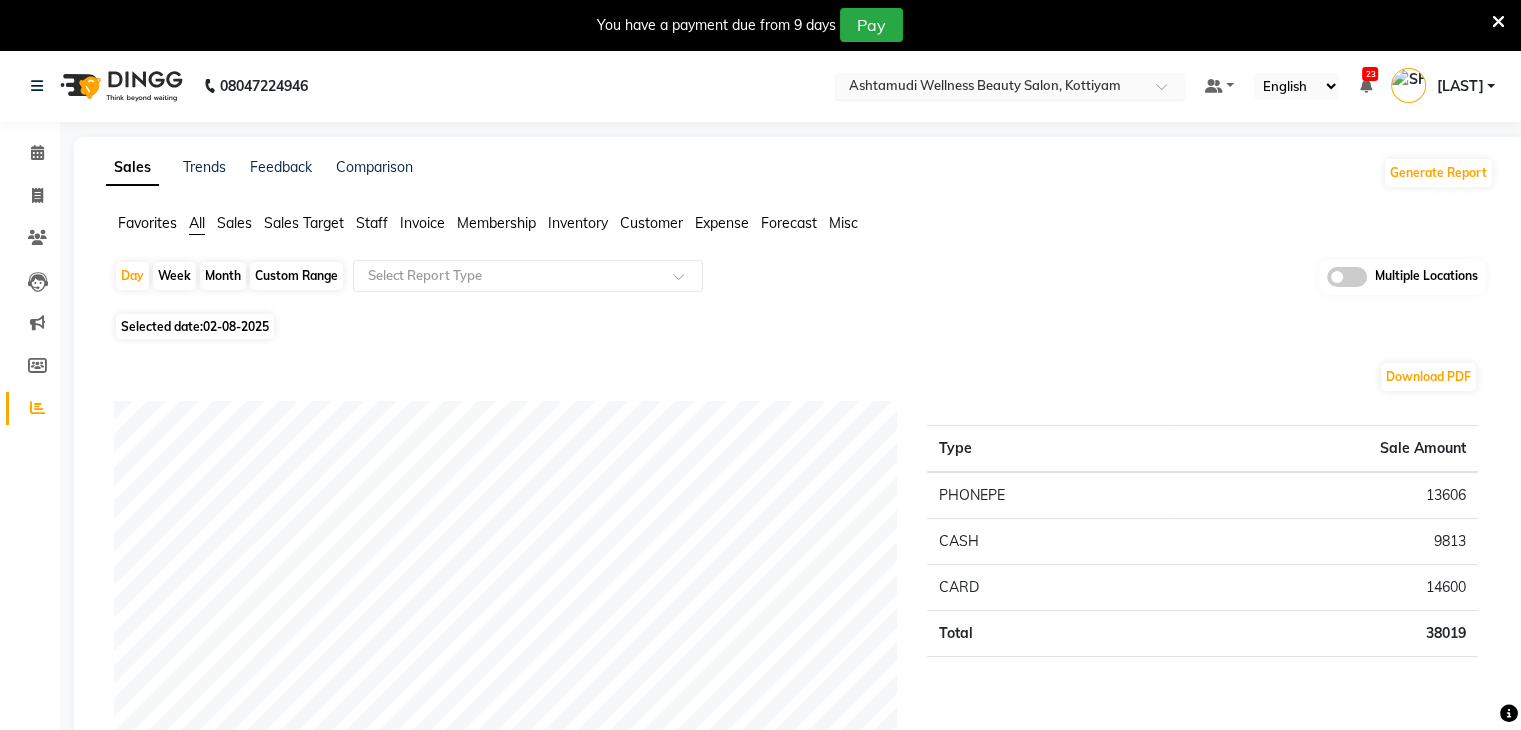 click on "Select Location × Ashtamudi Wellness Beauty Salon, Kottiyam" at bounding box center [1010, 86] 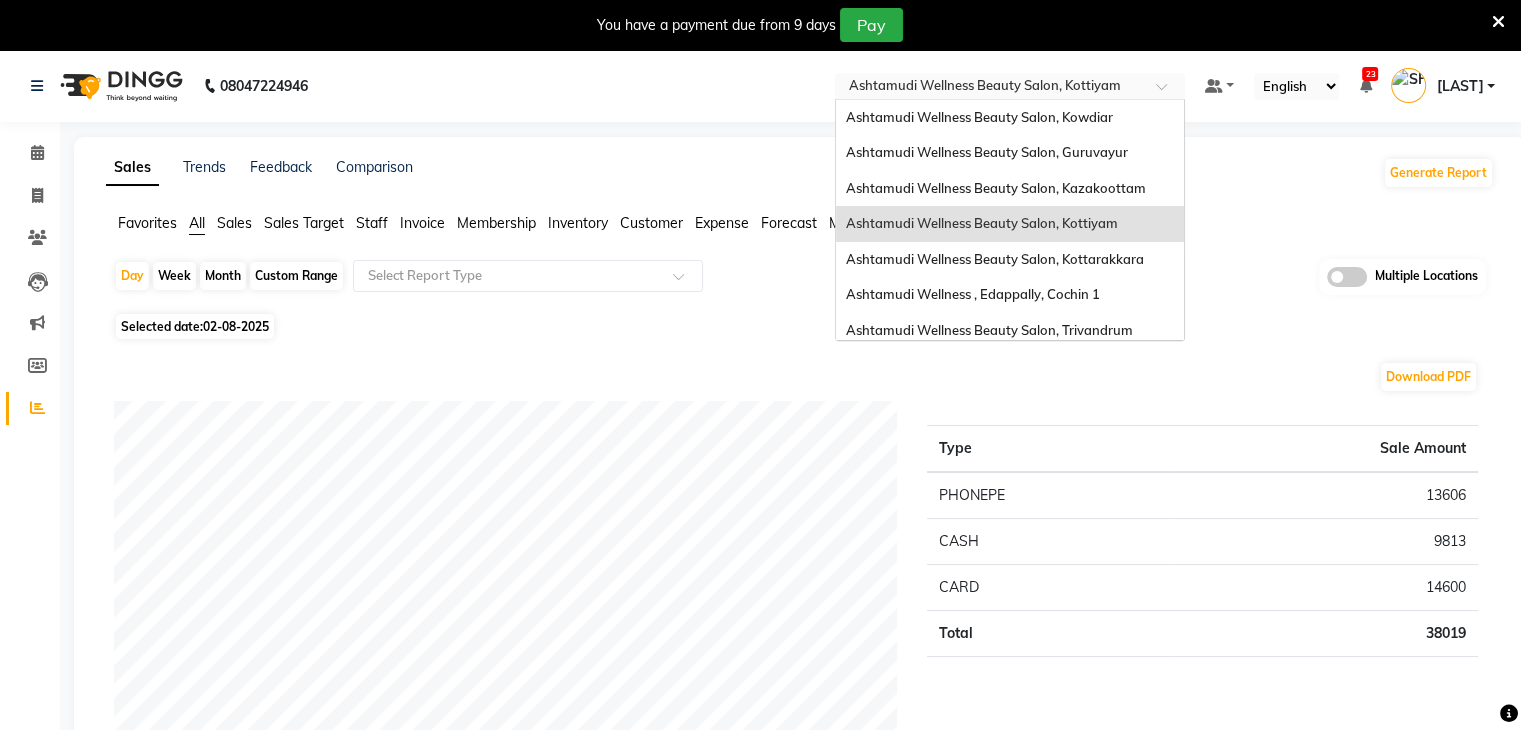 click at bounding box center [990, 88] 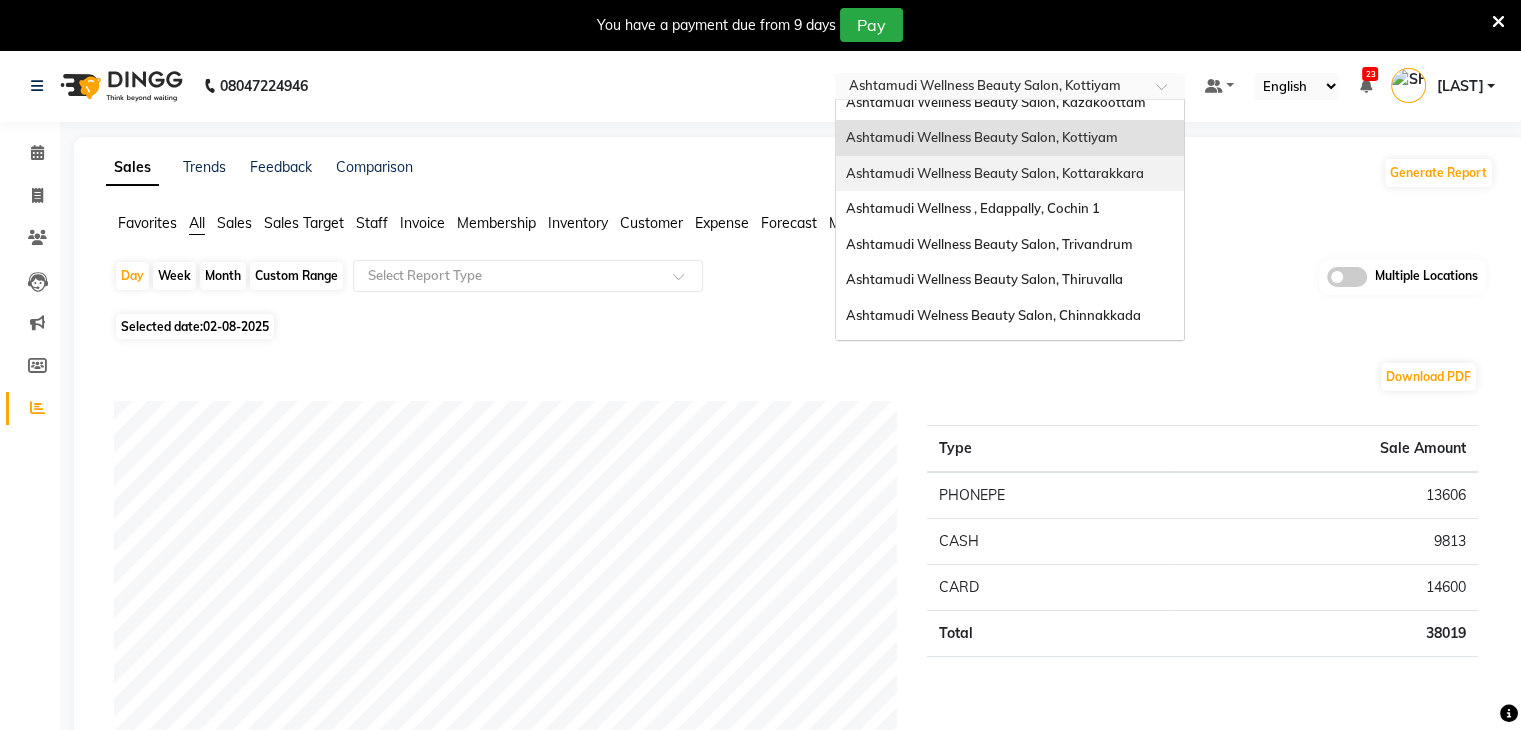 scroll, scrollTop: 312, scrollLeft: 0, axis: vertical 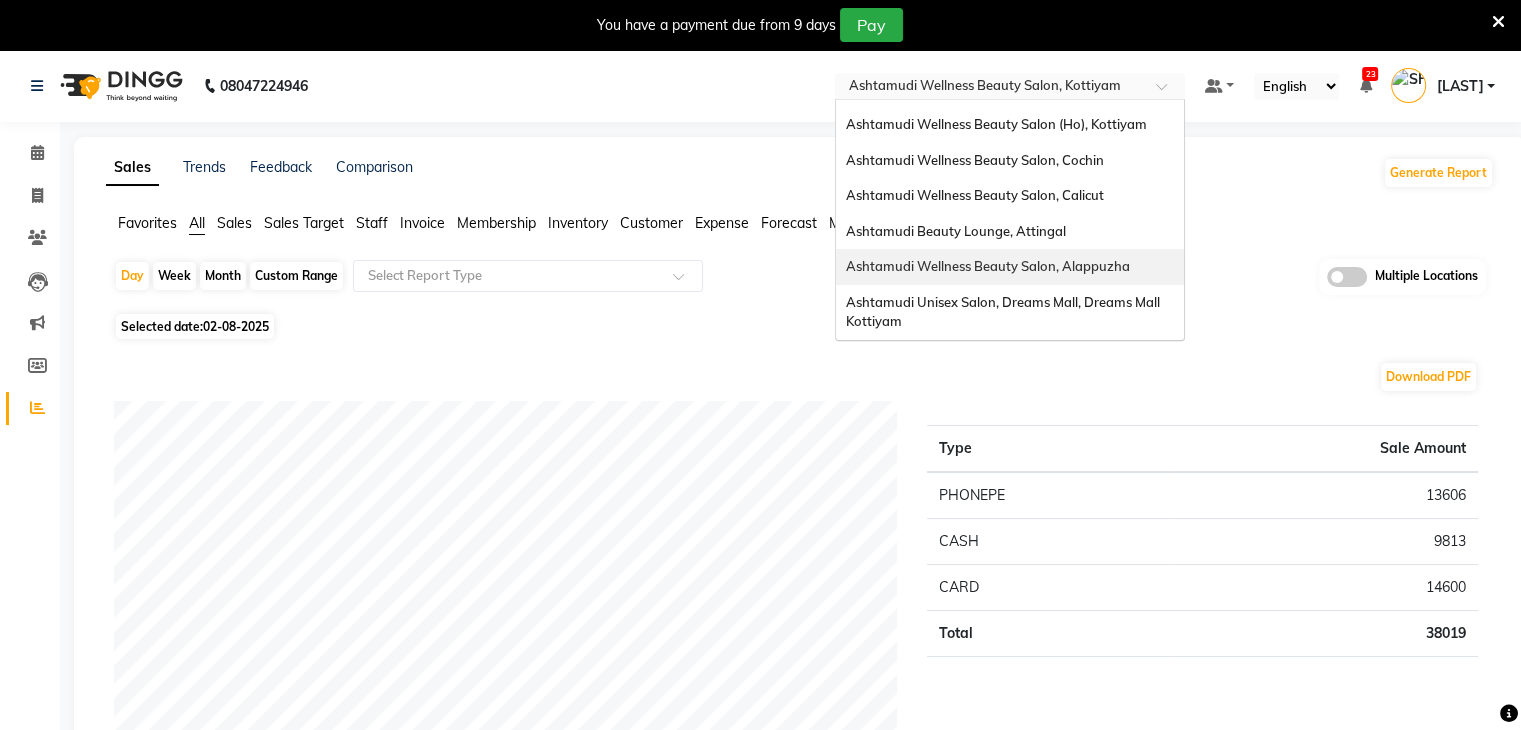 click on "Ashtamudi Wellness Beauty Salon, Alappuzha" at bounding box center (988, 266) 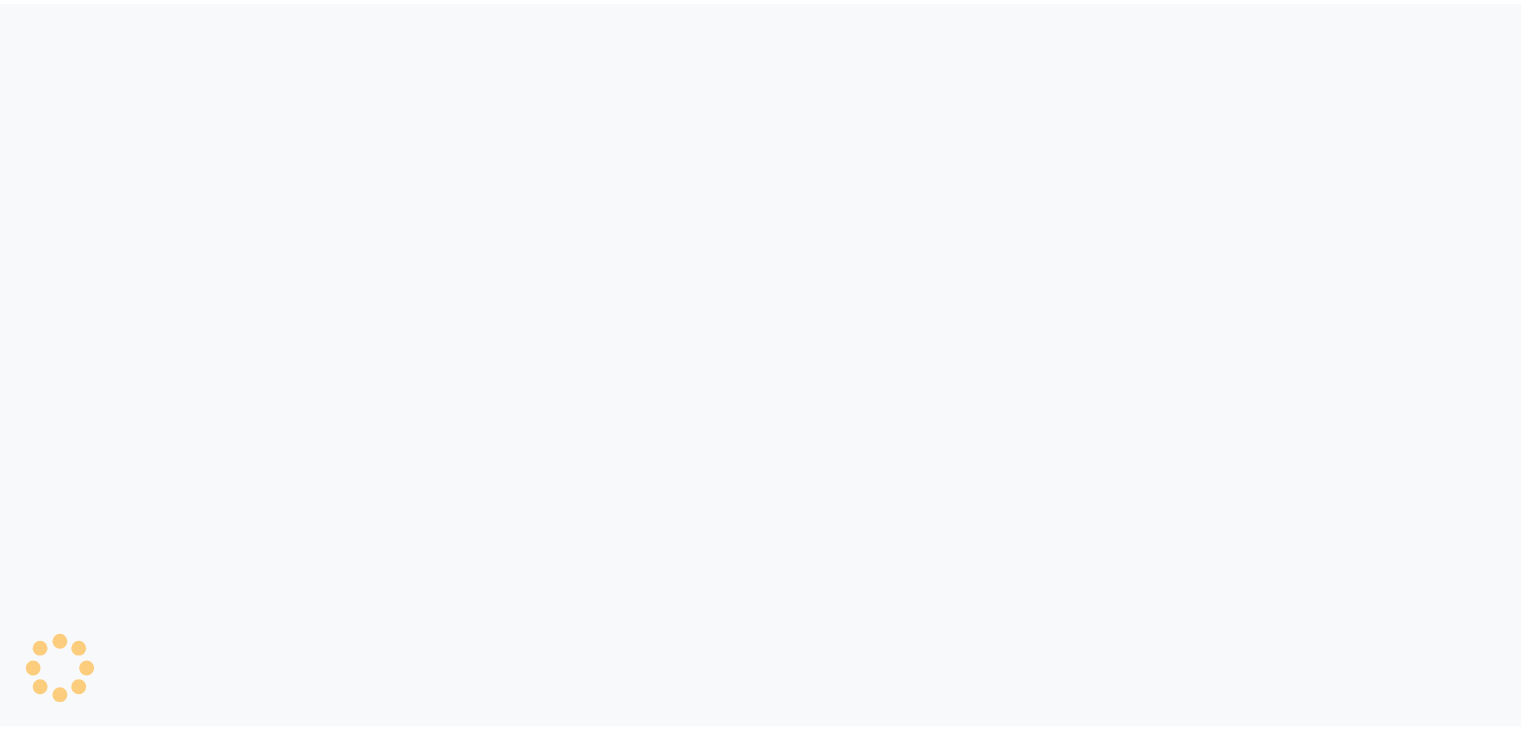 scroll, scrollTop: 0, scrollLeft: 0, axis: both 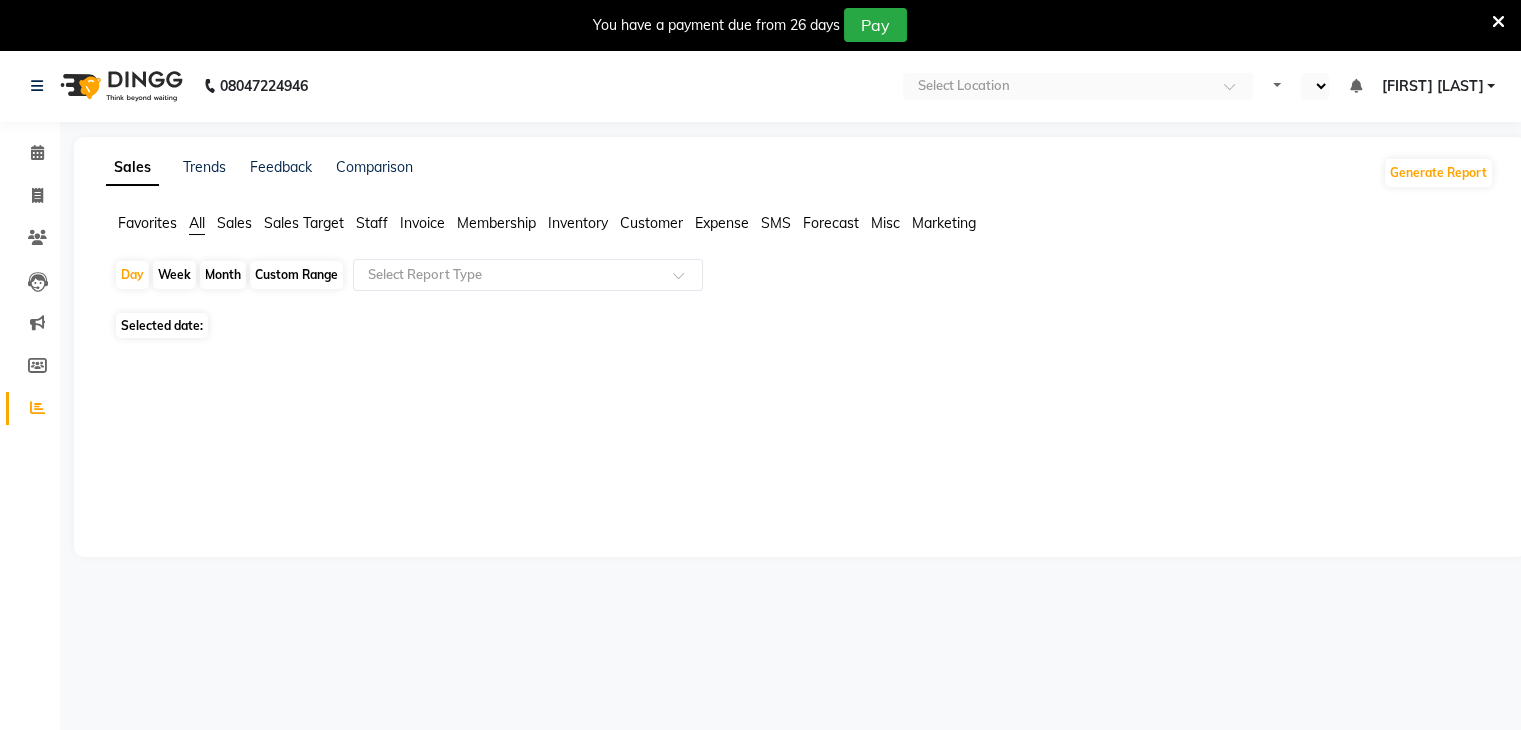 select on "en" 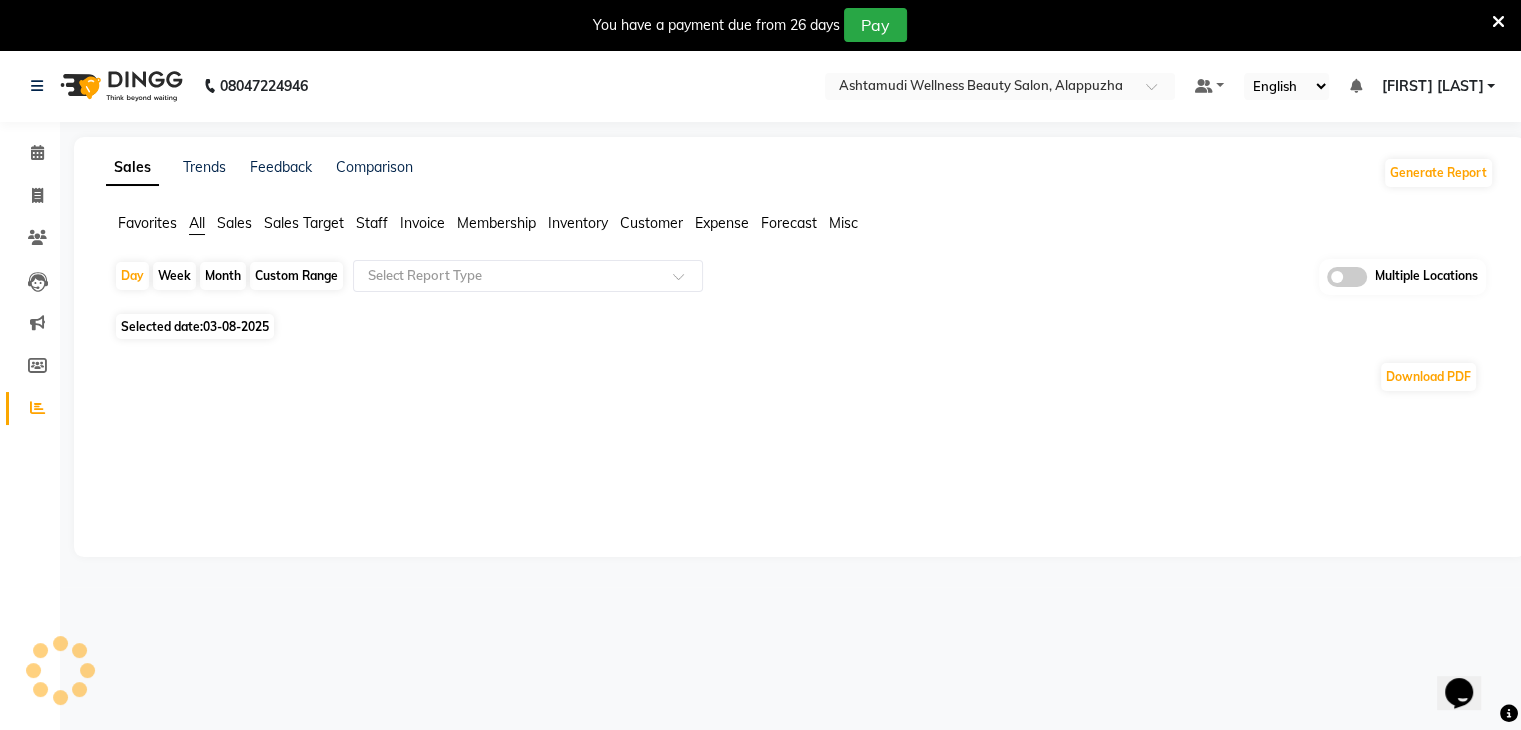 scroll, scrollTop: 0, scrollLeft: 0, axis: both 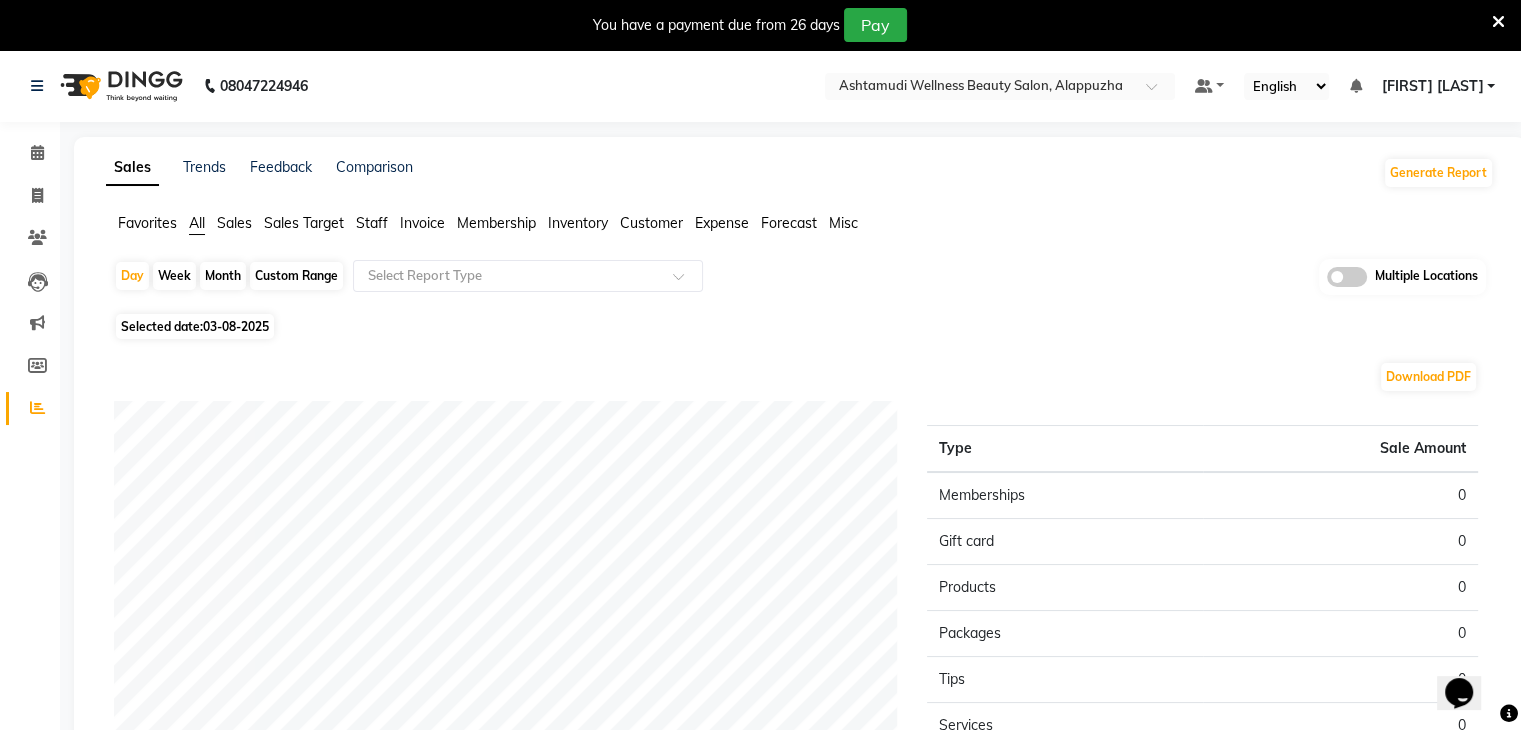 click on "Selected date:  03-08-2025" 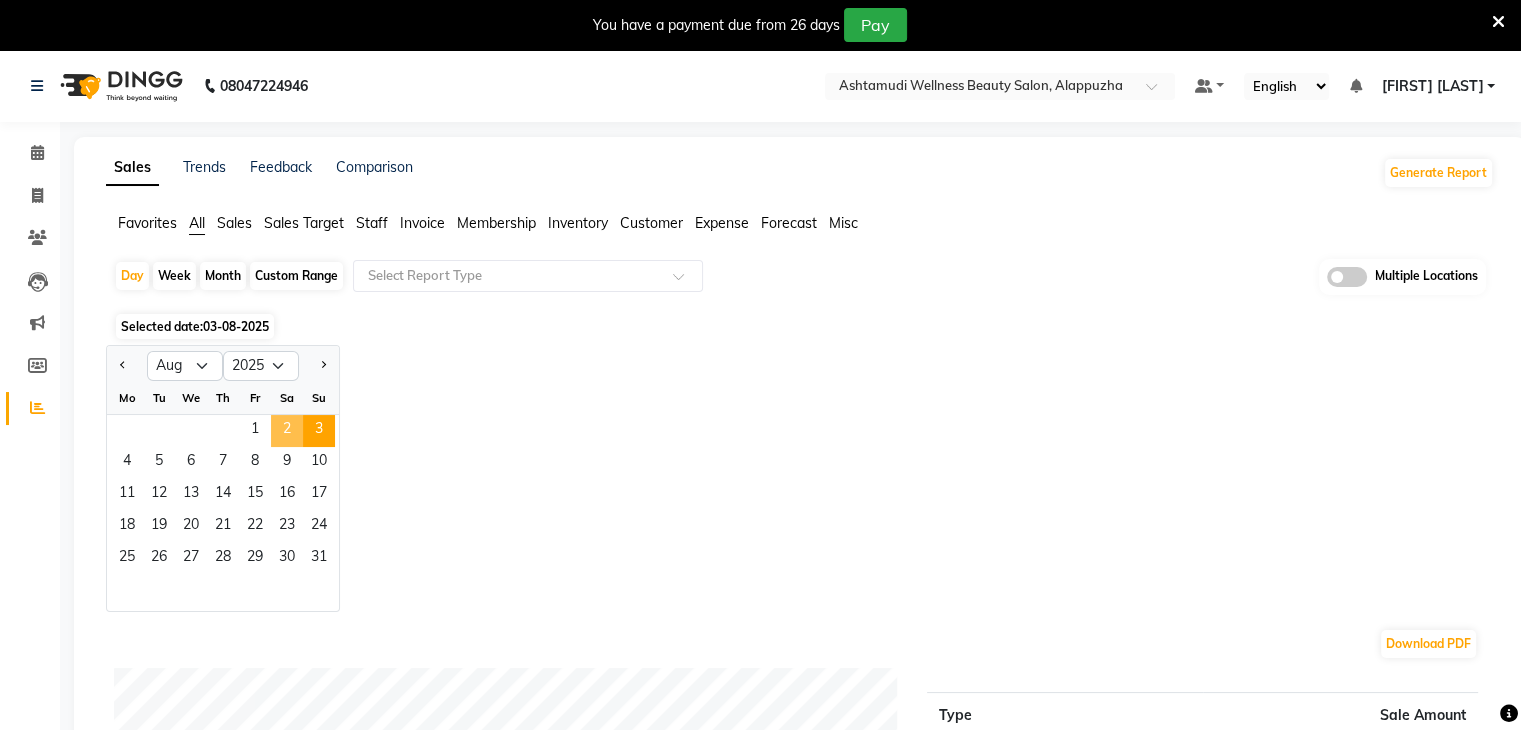 click on "2" 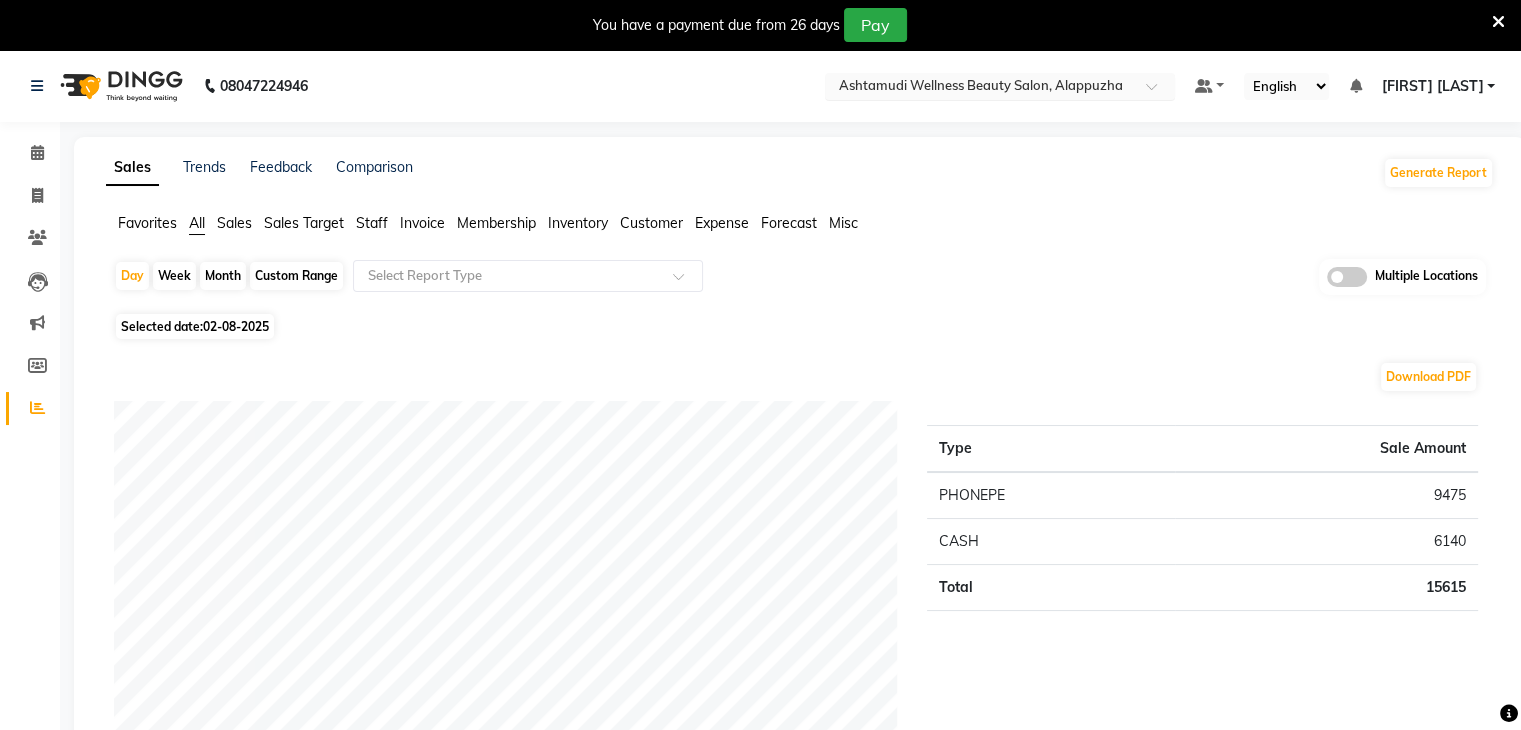 click at bounding box center [980, 88] 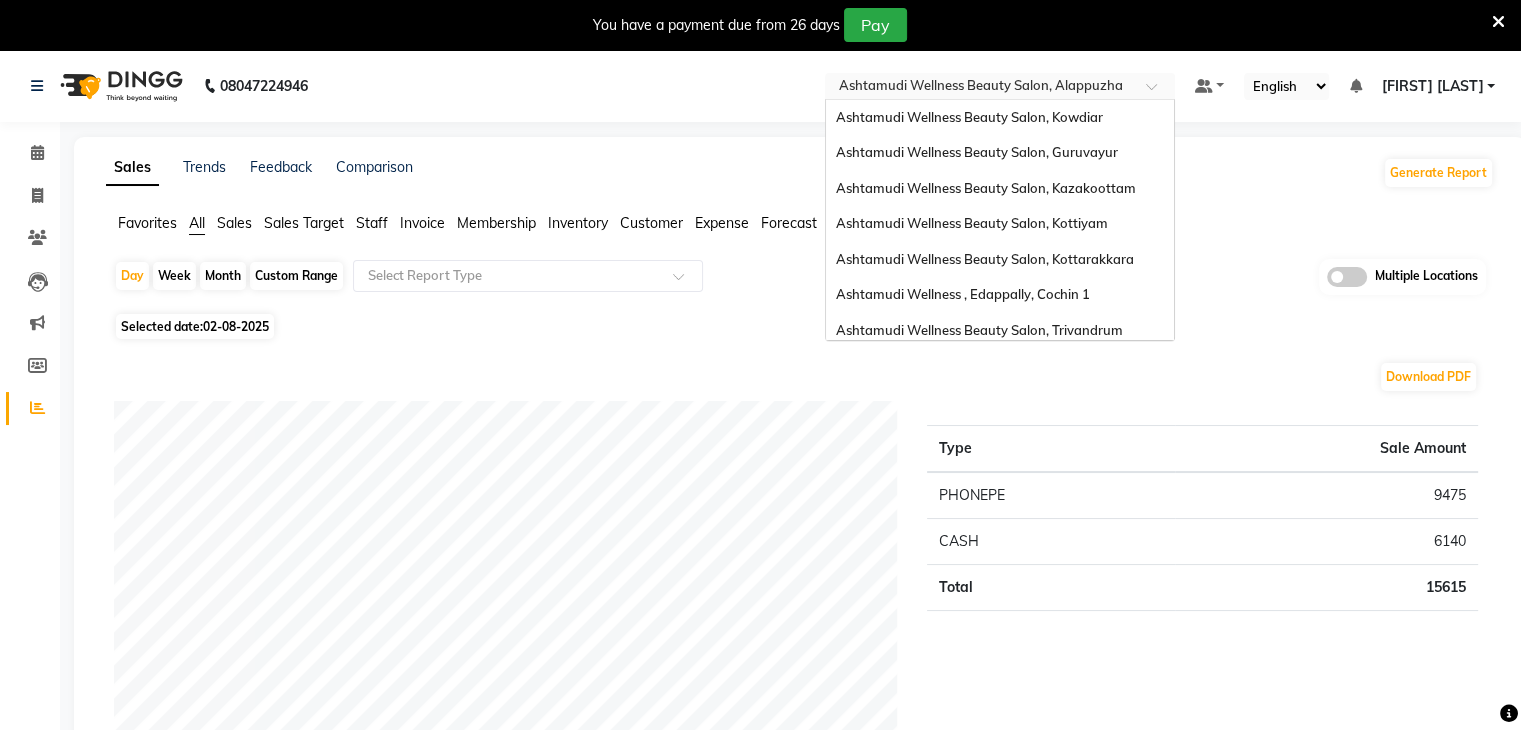 scroll, scrollTop: 312, scrollLeft: 0, axis: vertical 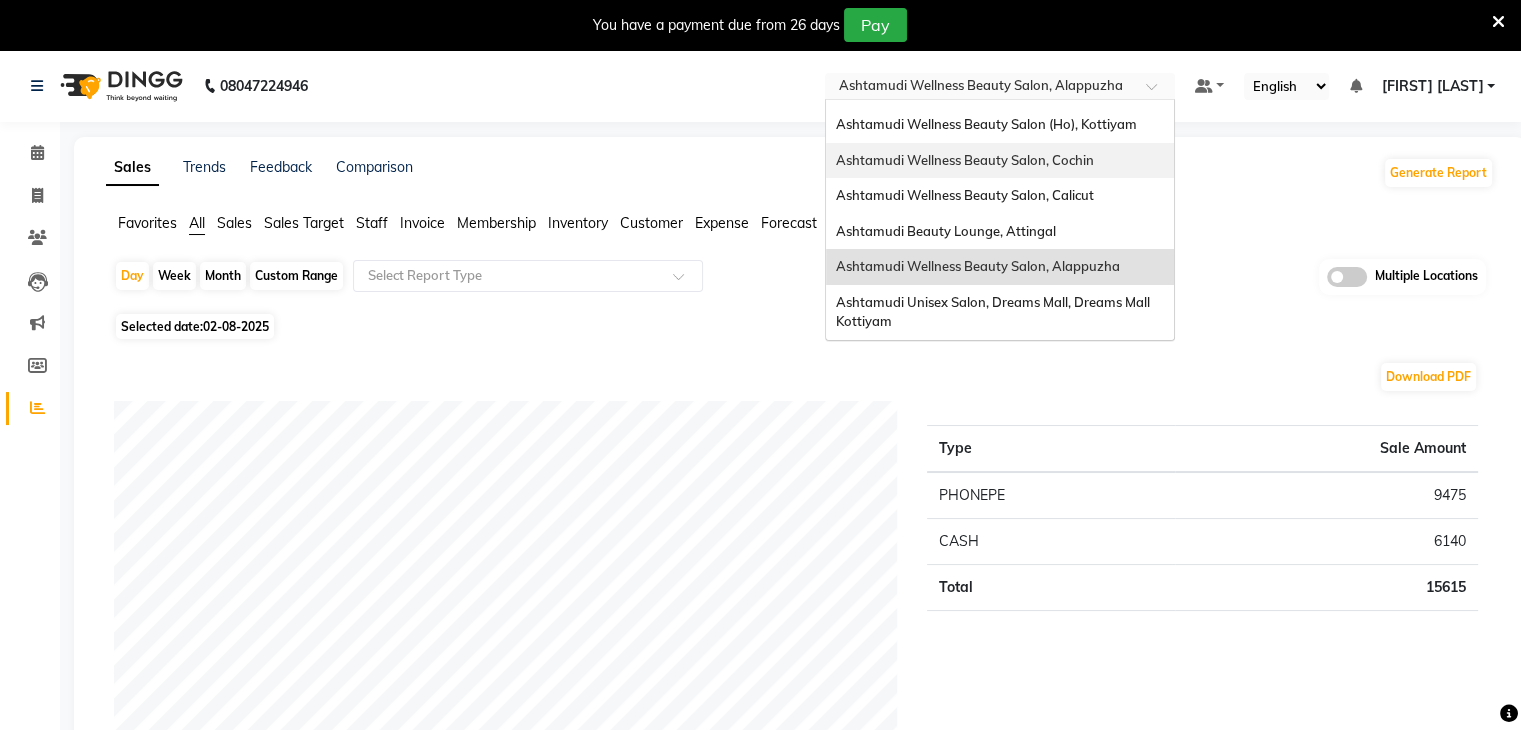 click on "Ashtamudi Wellness Beauty Salon, Cochin" at bounding box center [1000, 161] 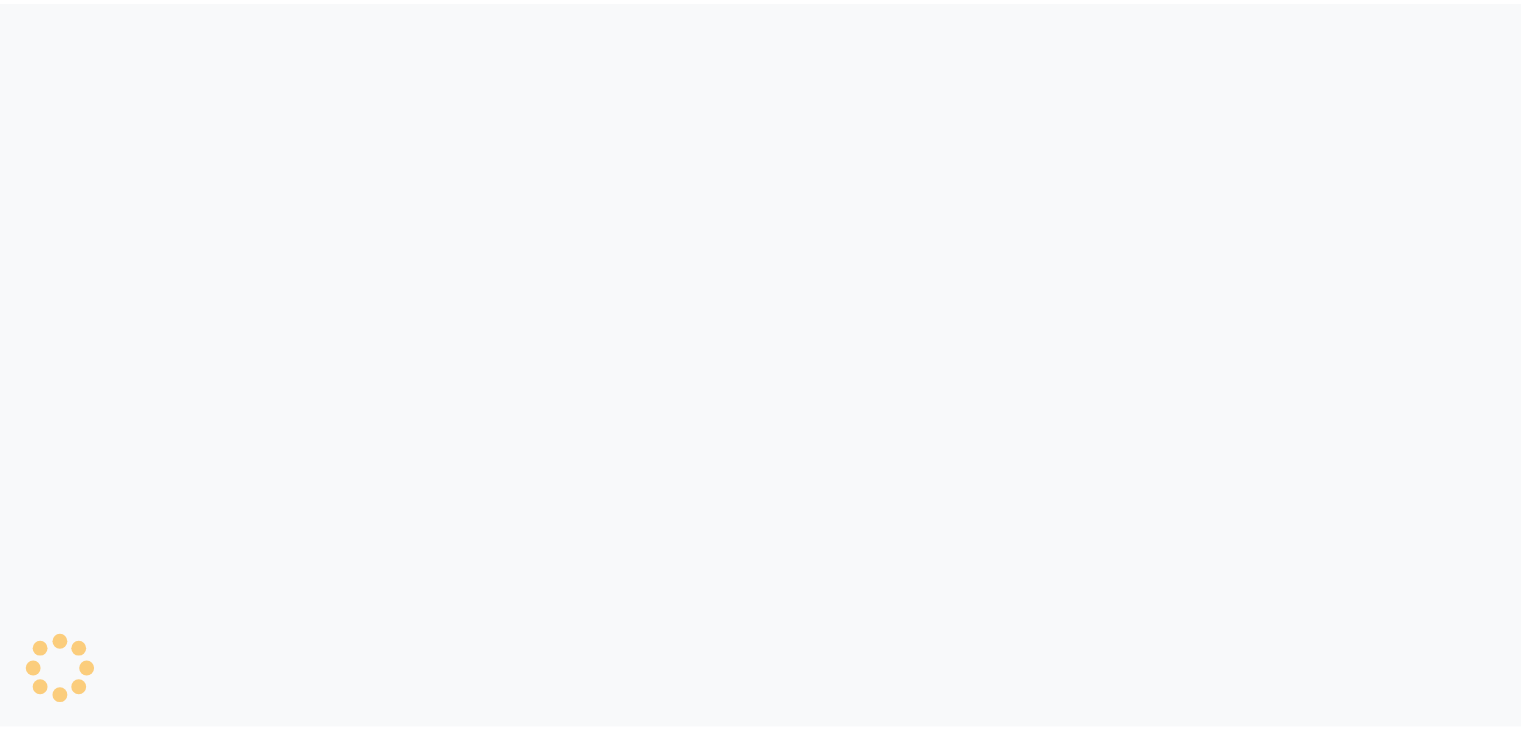 scroll, scrollTop: 0, scrollLeft: 0, axis: both 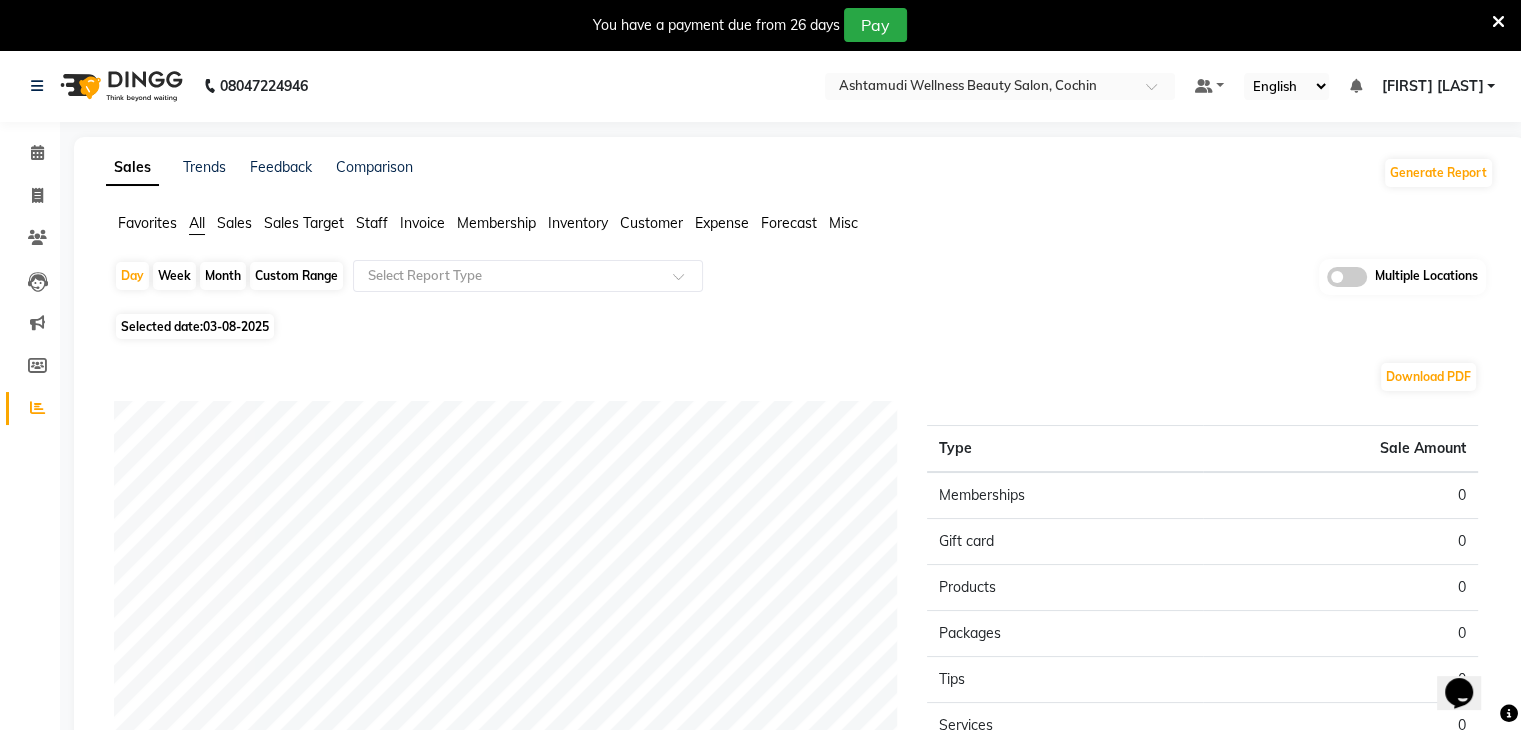 click on "03-08-2025" 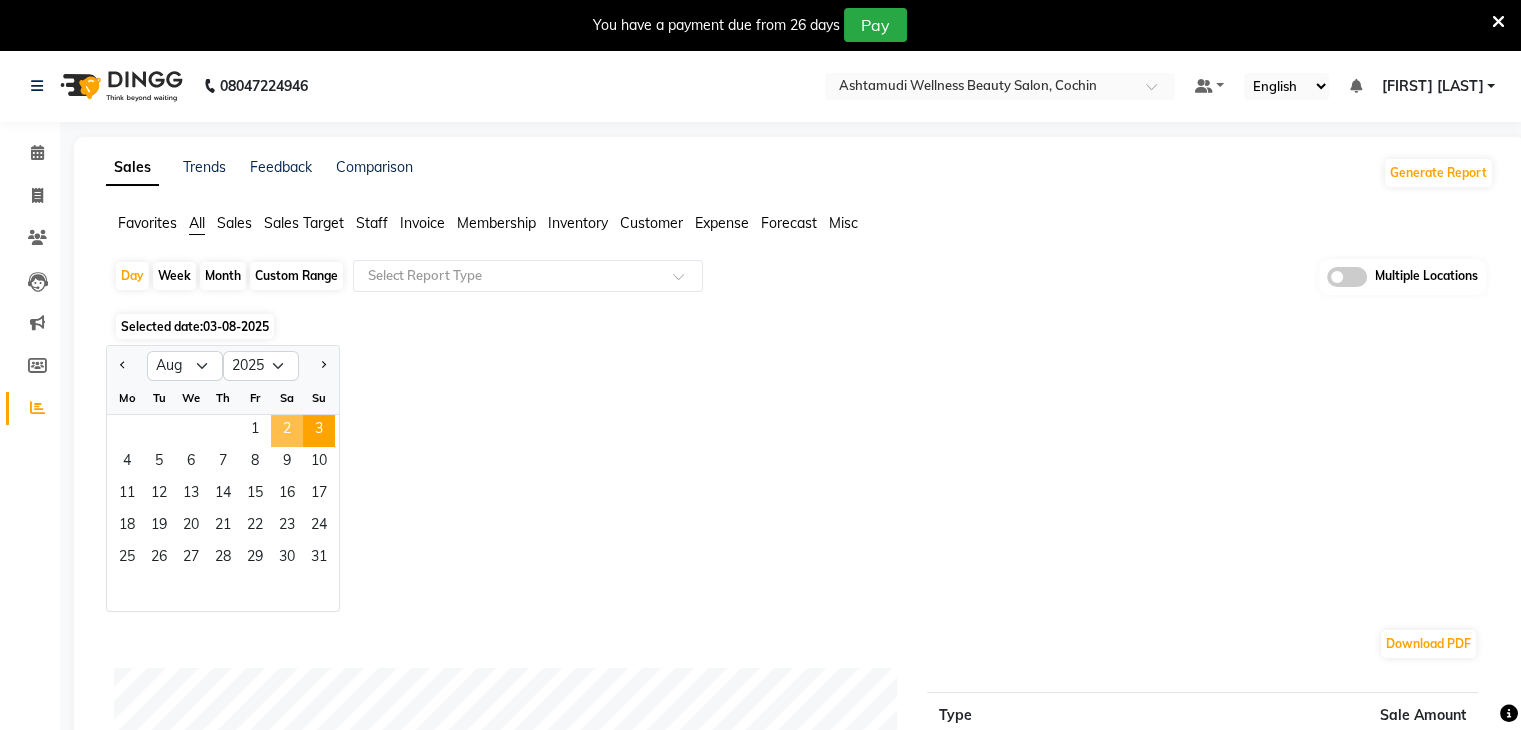 click on "2" 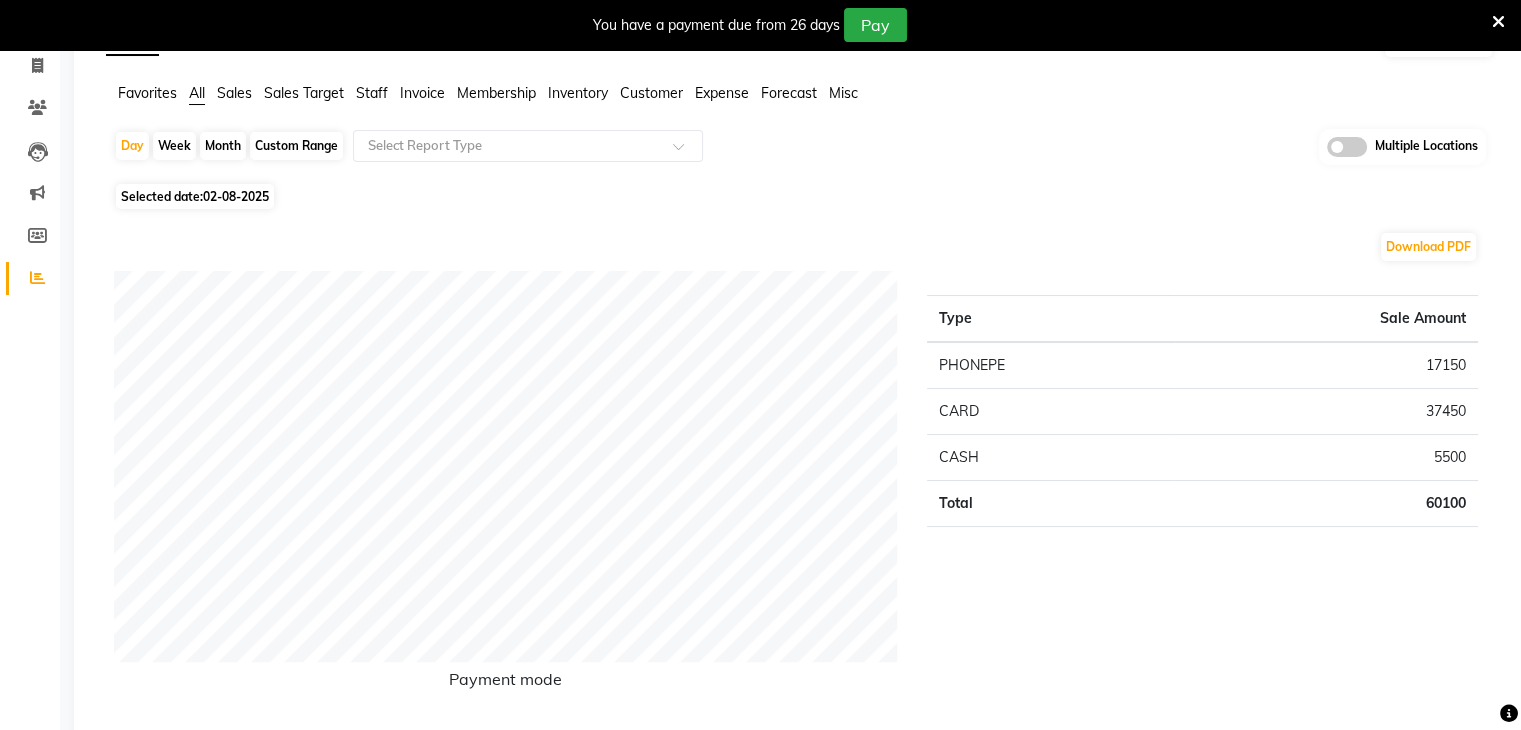 scroll, scrollTop: 0, scrollLeft: 0, axis: both 